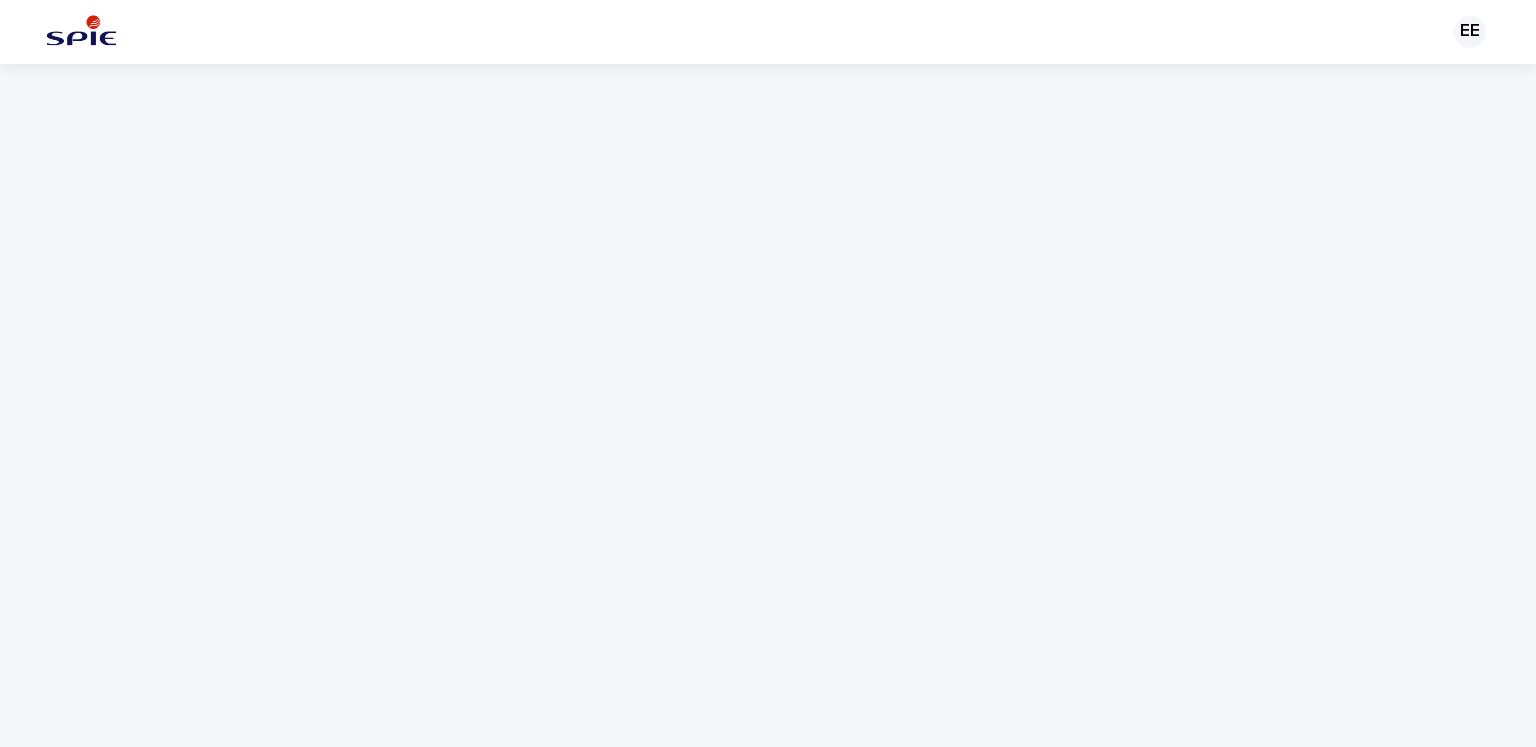 scroll, scrollTop: 0, scrollLeft: 0, axis: both 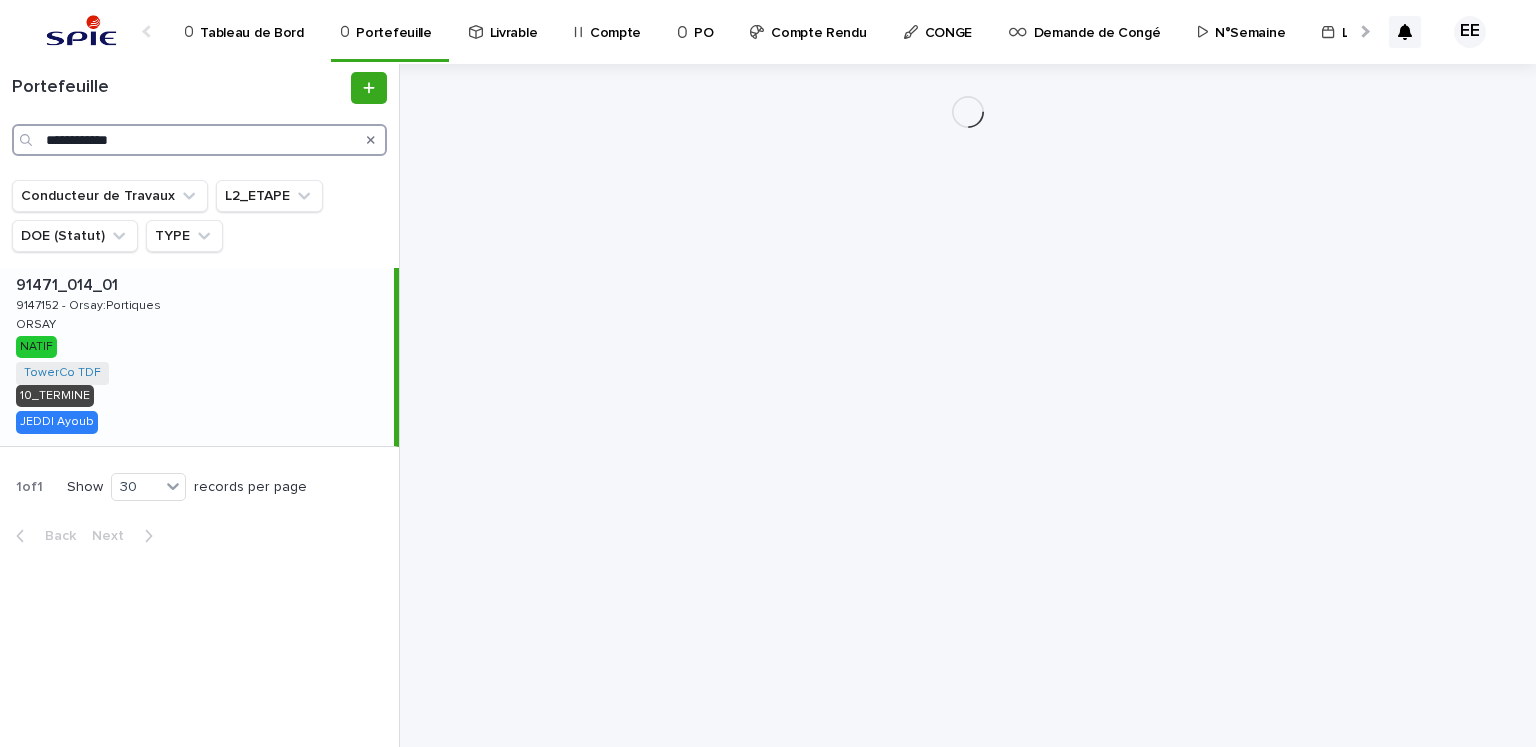 click on "**********" at bounding box center (199, 140) 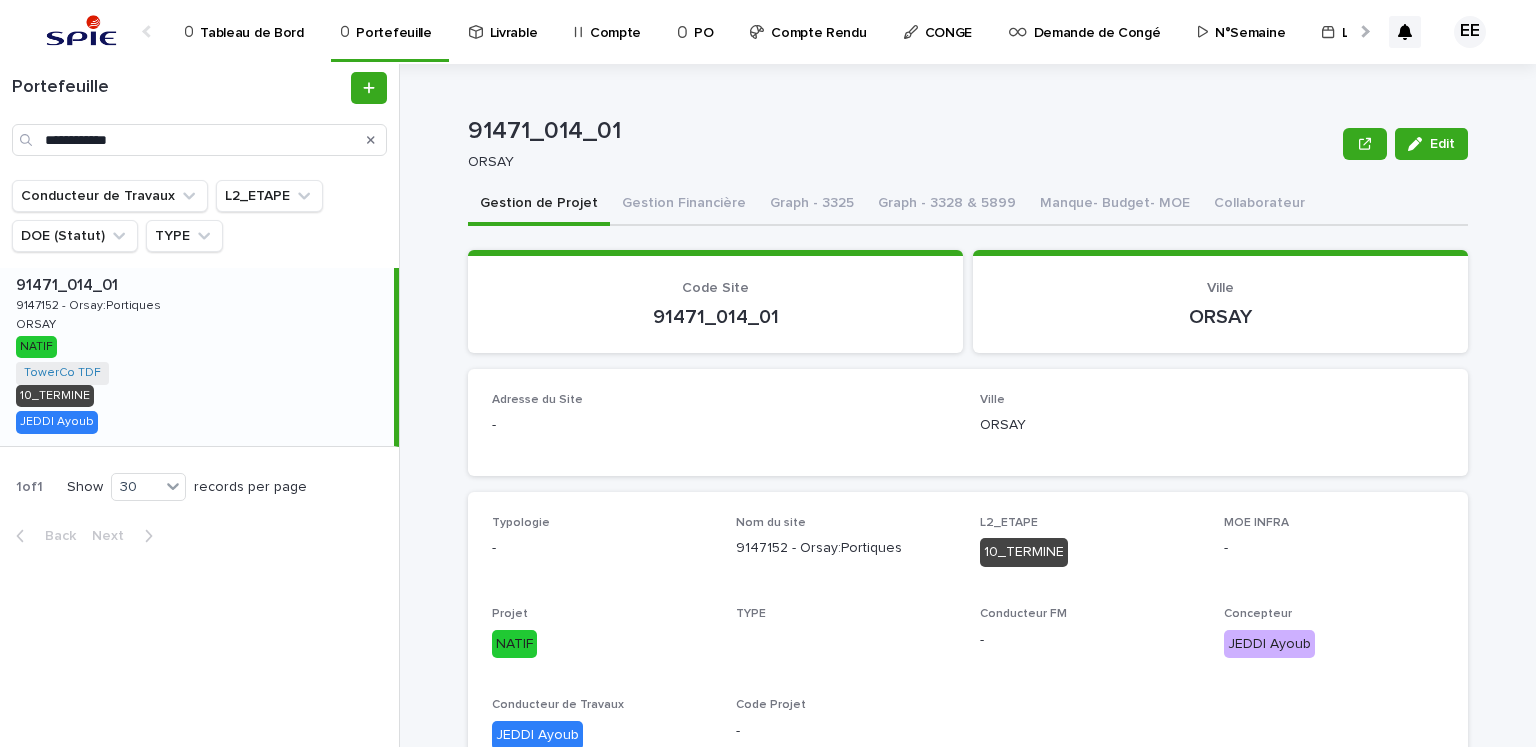 click at bounding box center (1363, 31) 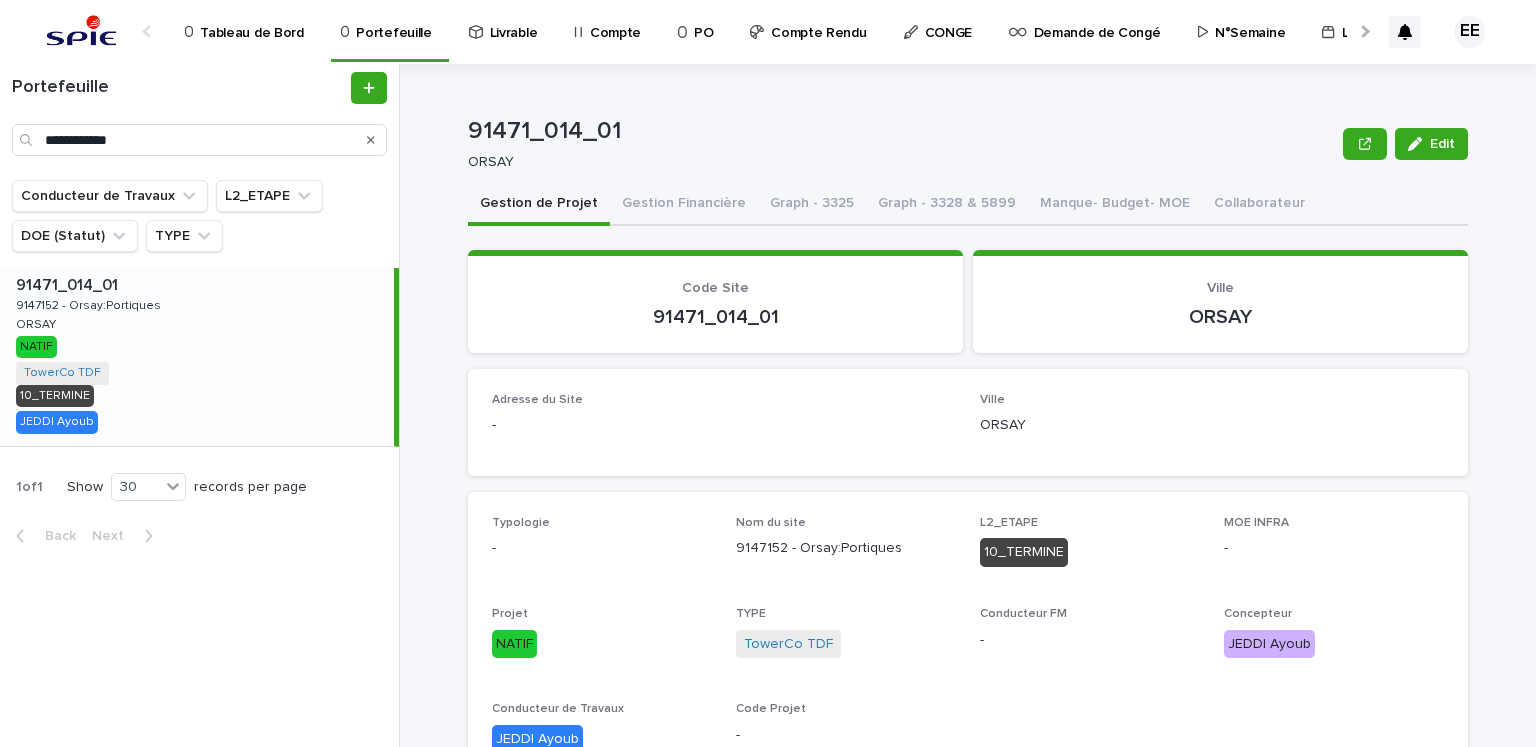 scroll, scrollTop: 0, scrollLeft: 420, axis: horizontal 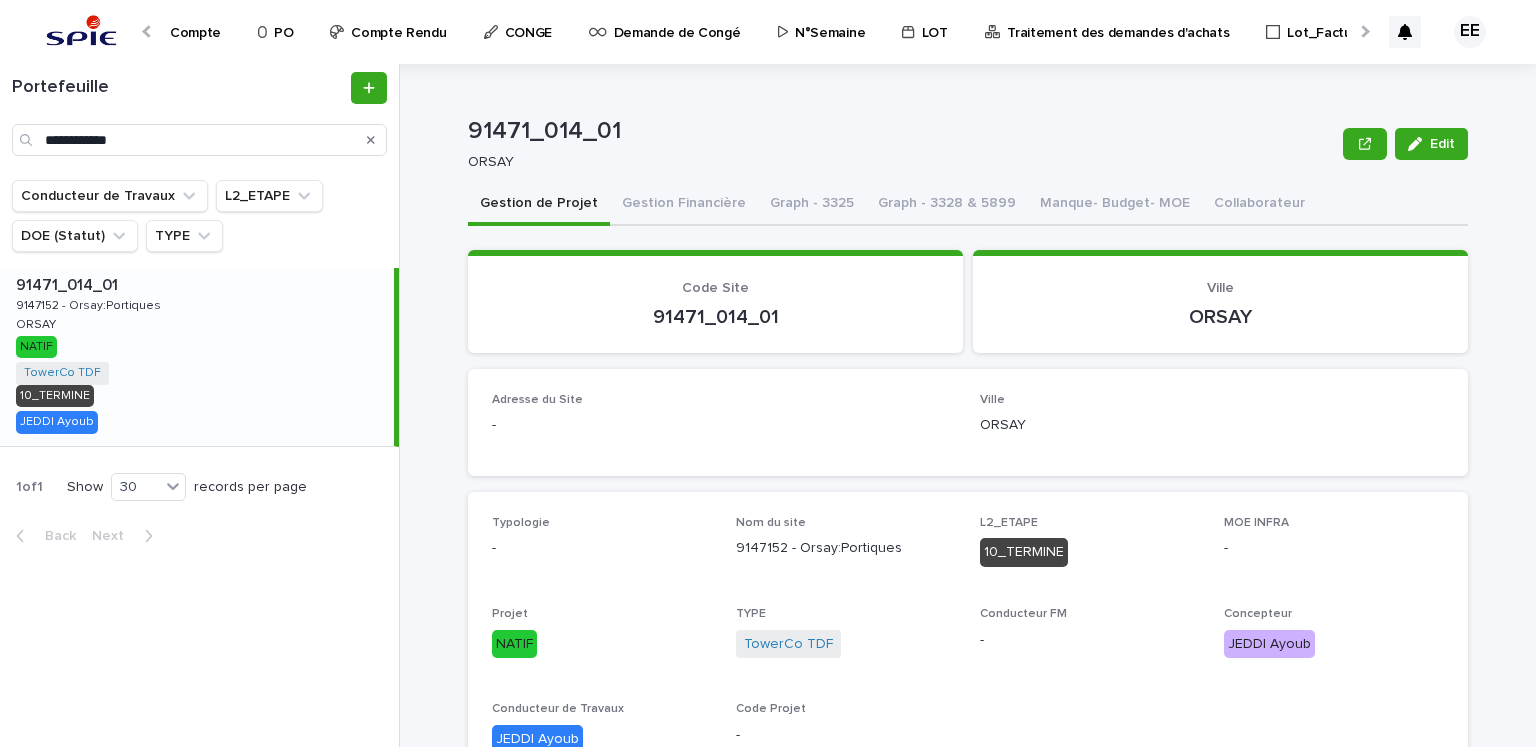 click on "Traitement des demandes d'achats" at bounding box center (1118, 21) 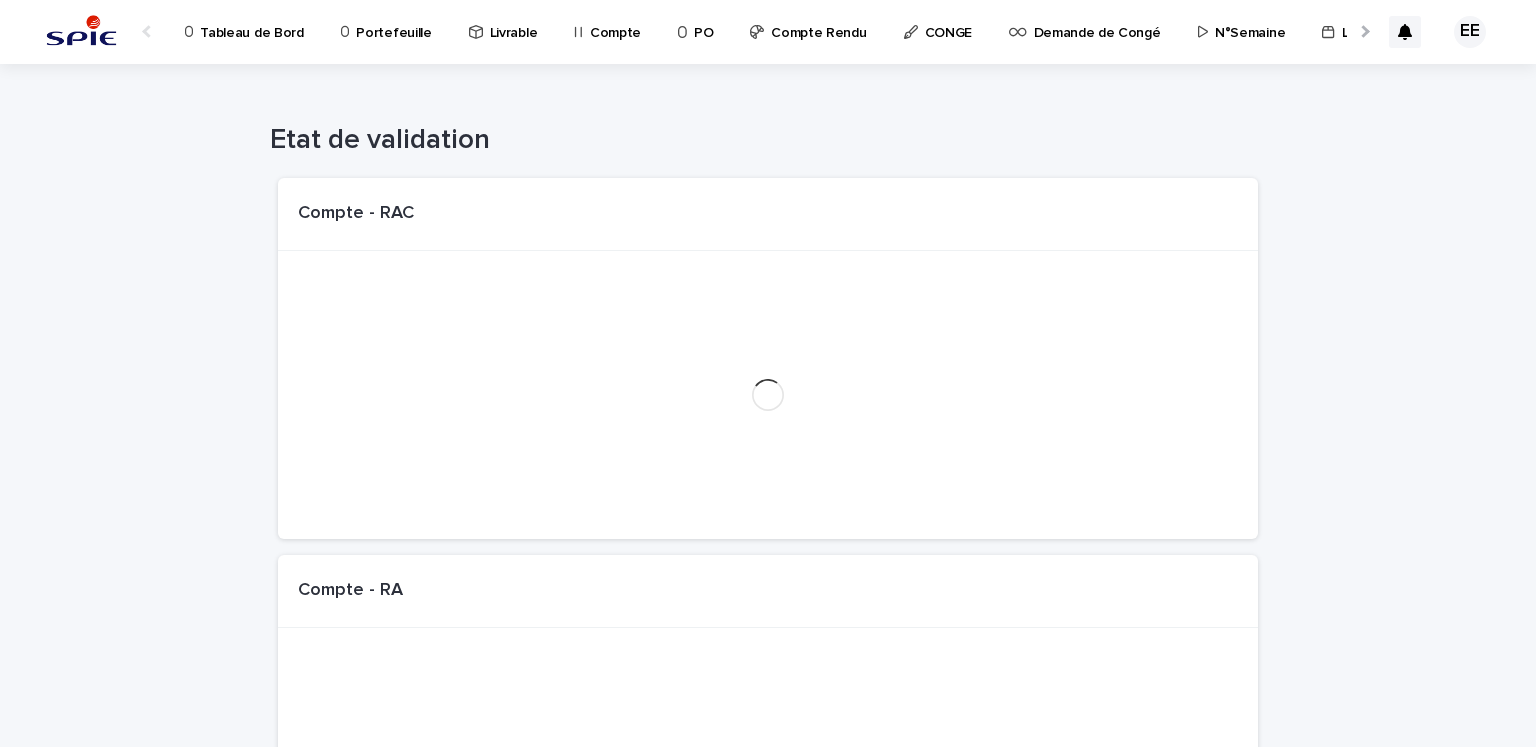 scroll, scrollTop: 0, scrollLeft: 34, axis: horizontal 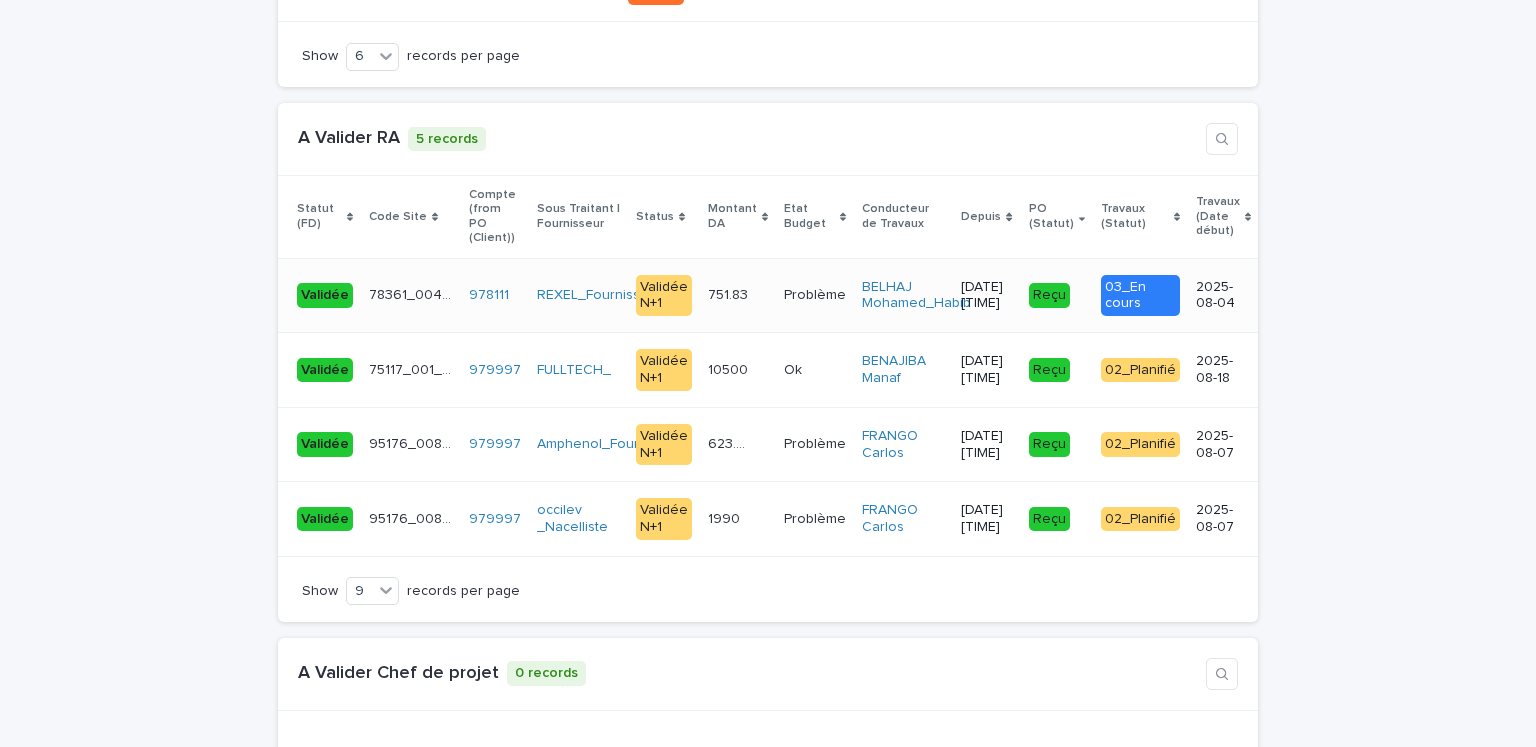 click on "751.83 751.83" at bounding box center [738, 295] 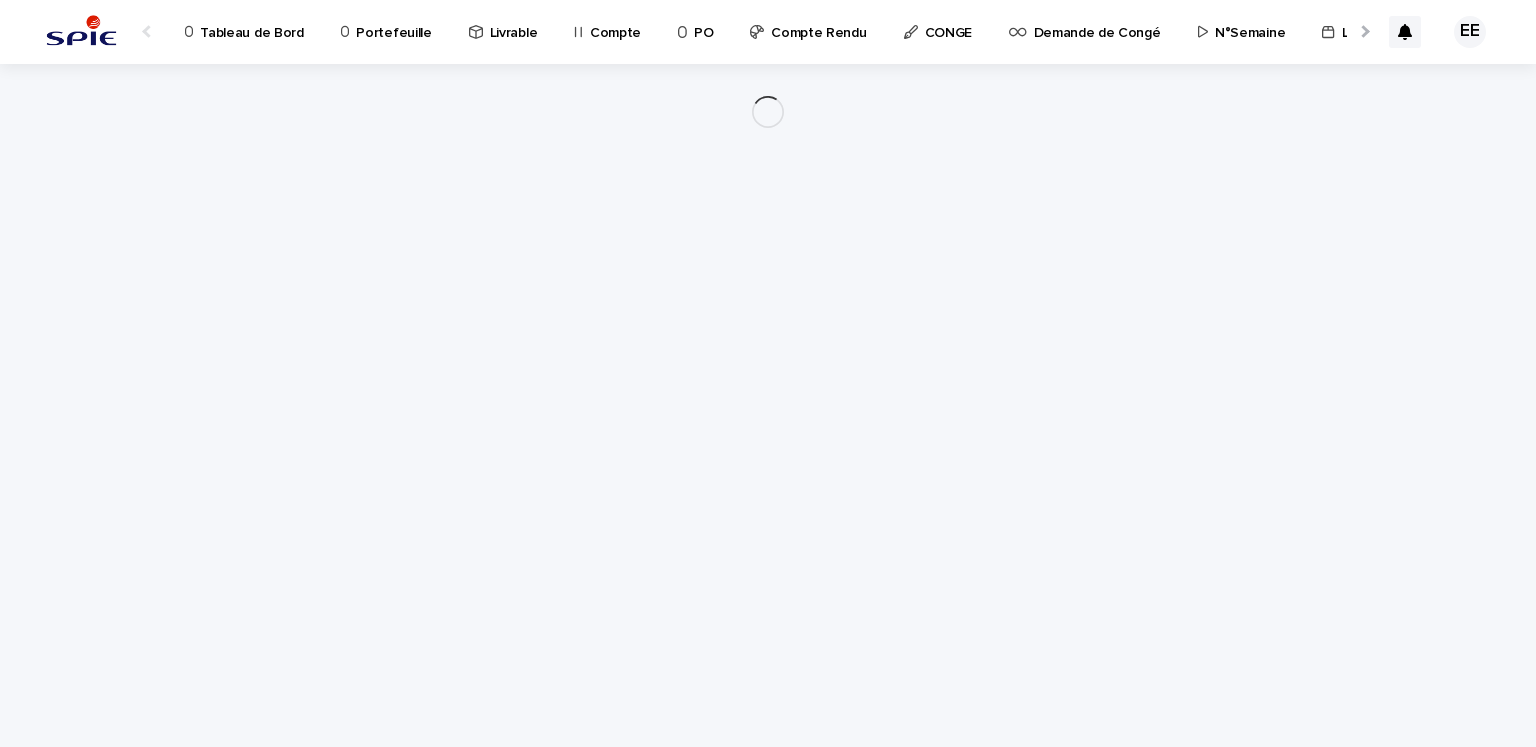 scroll, scrollTop: 0, scrollLeft: 0, axis: both 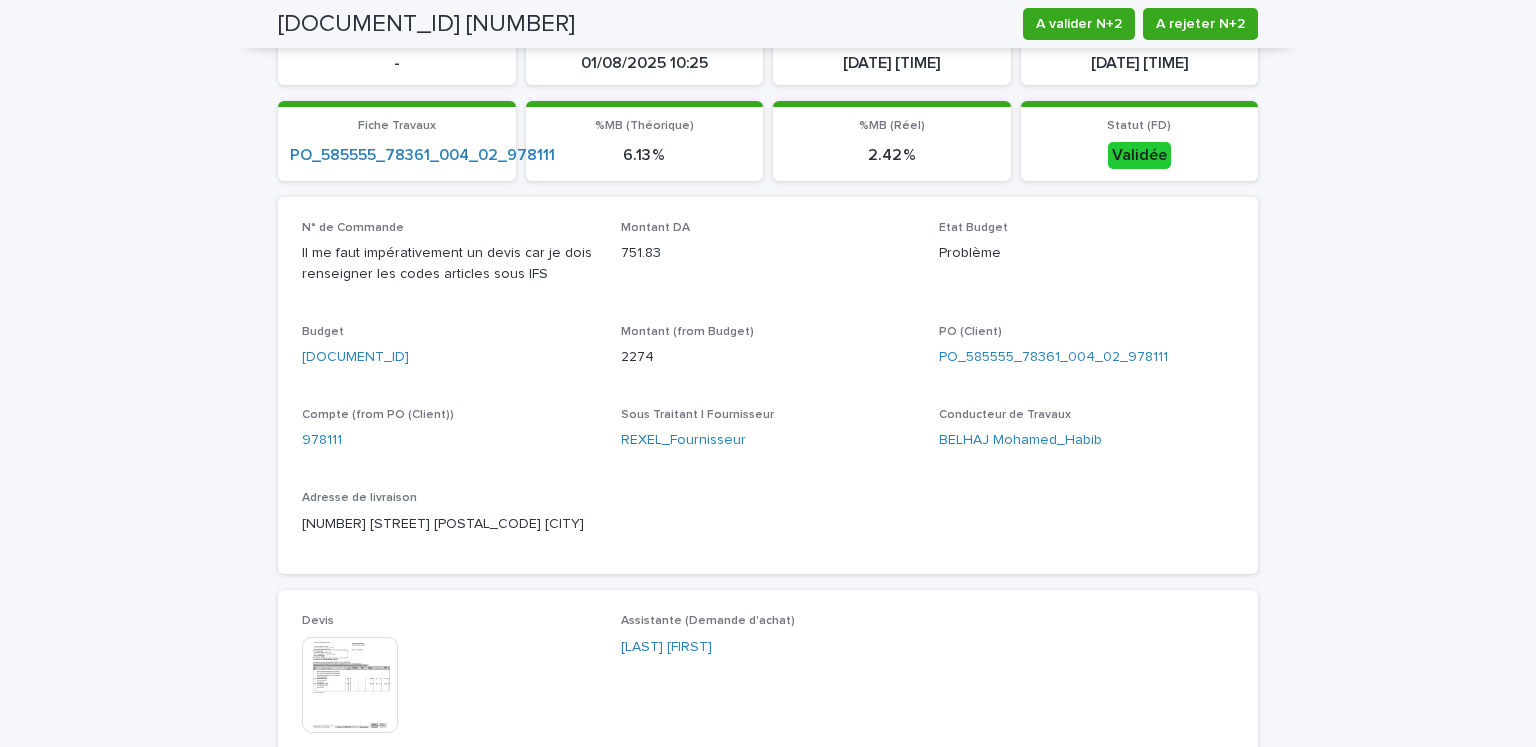 drag, startPoint x: 652, startPoint y: 22, endPoint x: 795, endPoint y: 25, distance: 143.03146 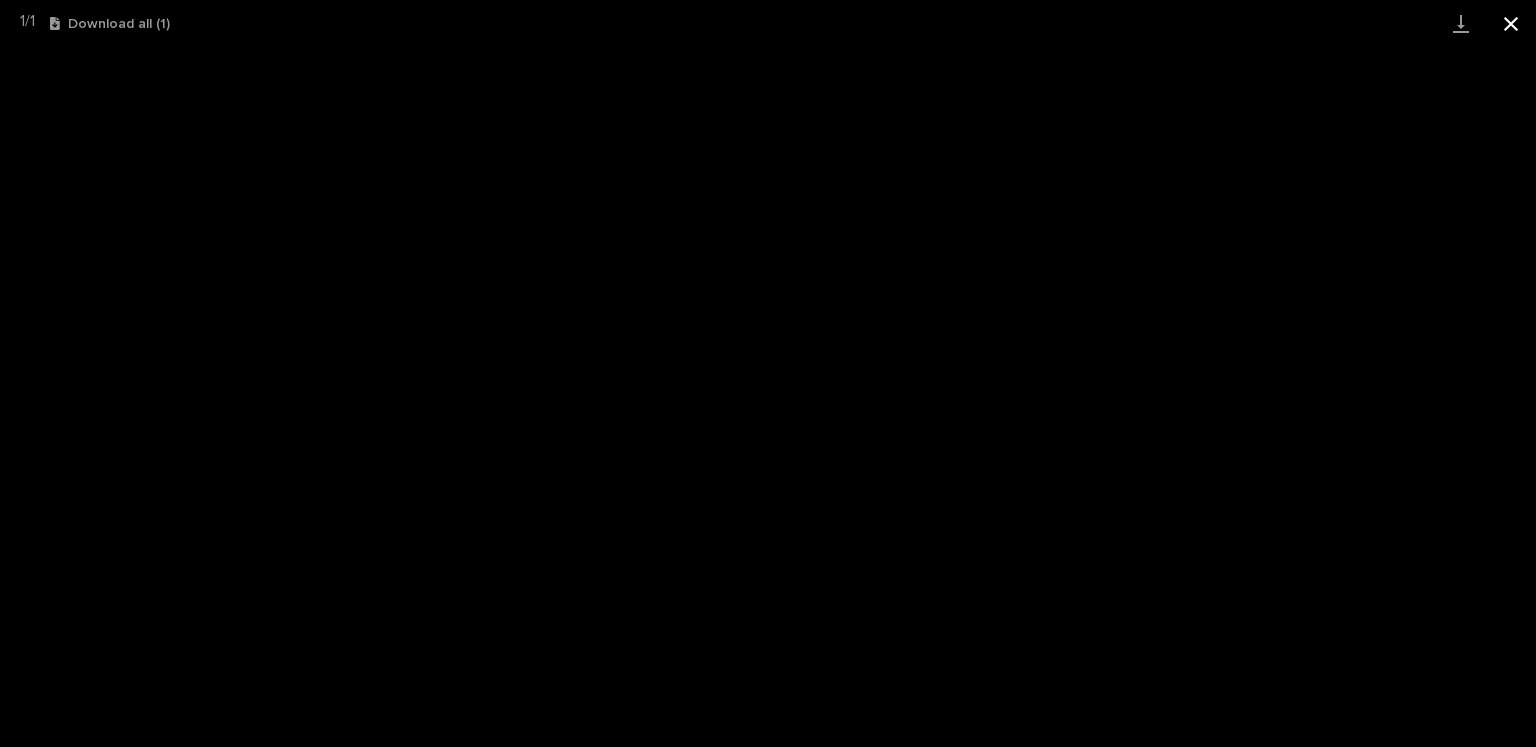 click at bounding box center (1511, 23) 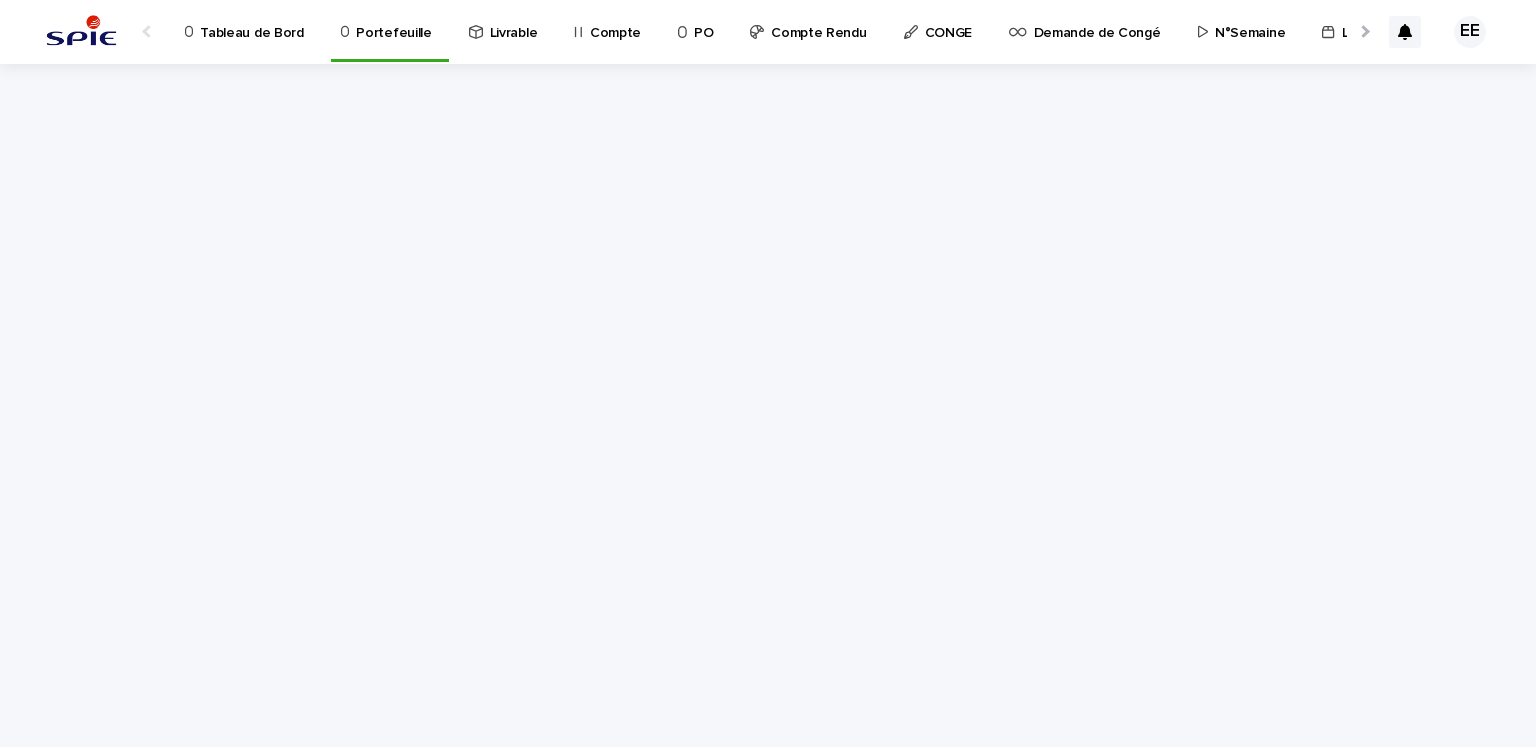 scroll, scrollTop: 0, scrollLeft: 0, axis: both 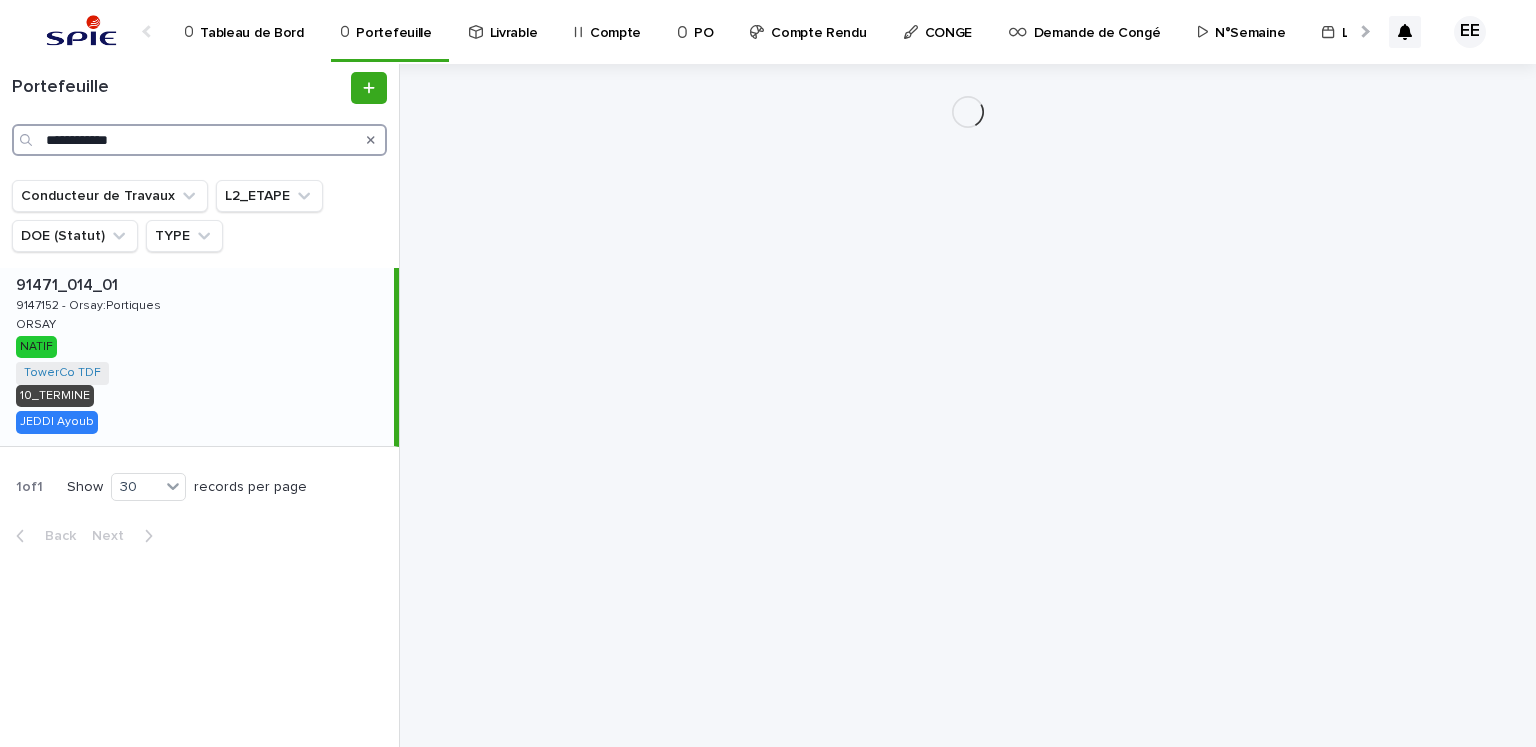 drag, startPoint x: 184, startPoint y: 133, endPoint x: 0, endPoint y: 129, distance: 184.04347 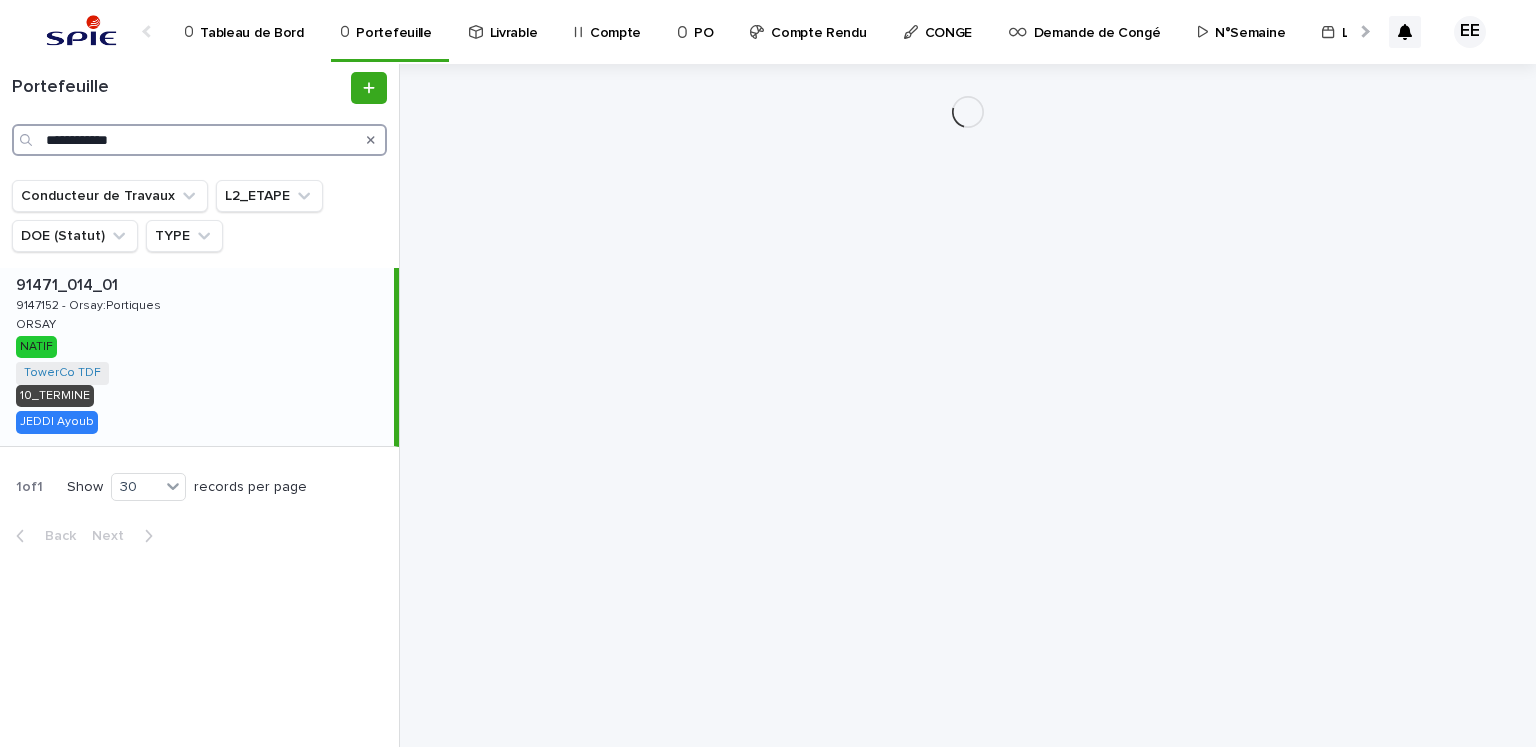 click on "**********" at bounding box center (199, 114) 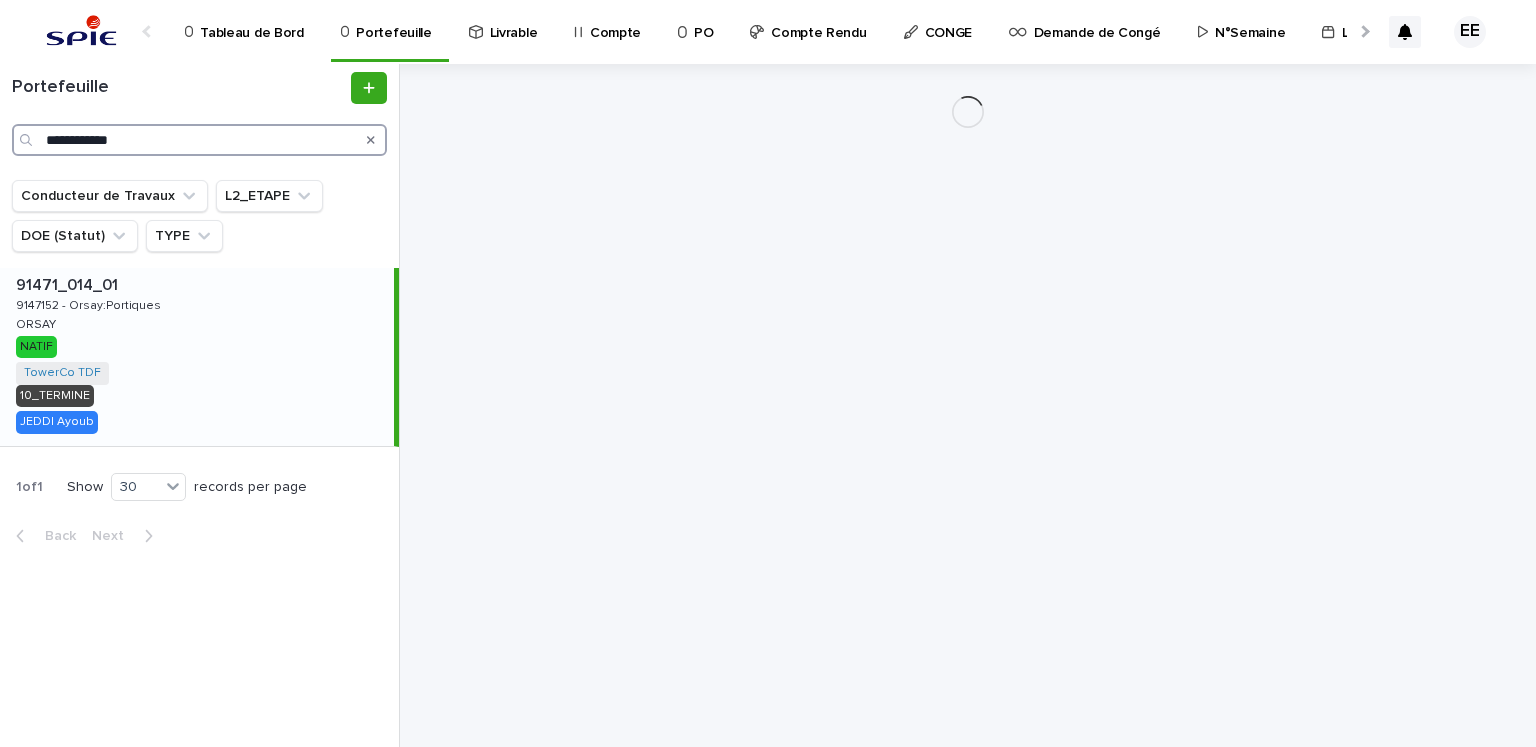 paste 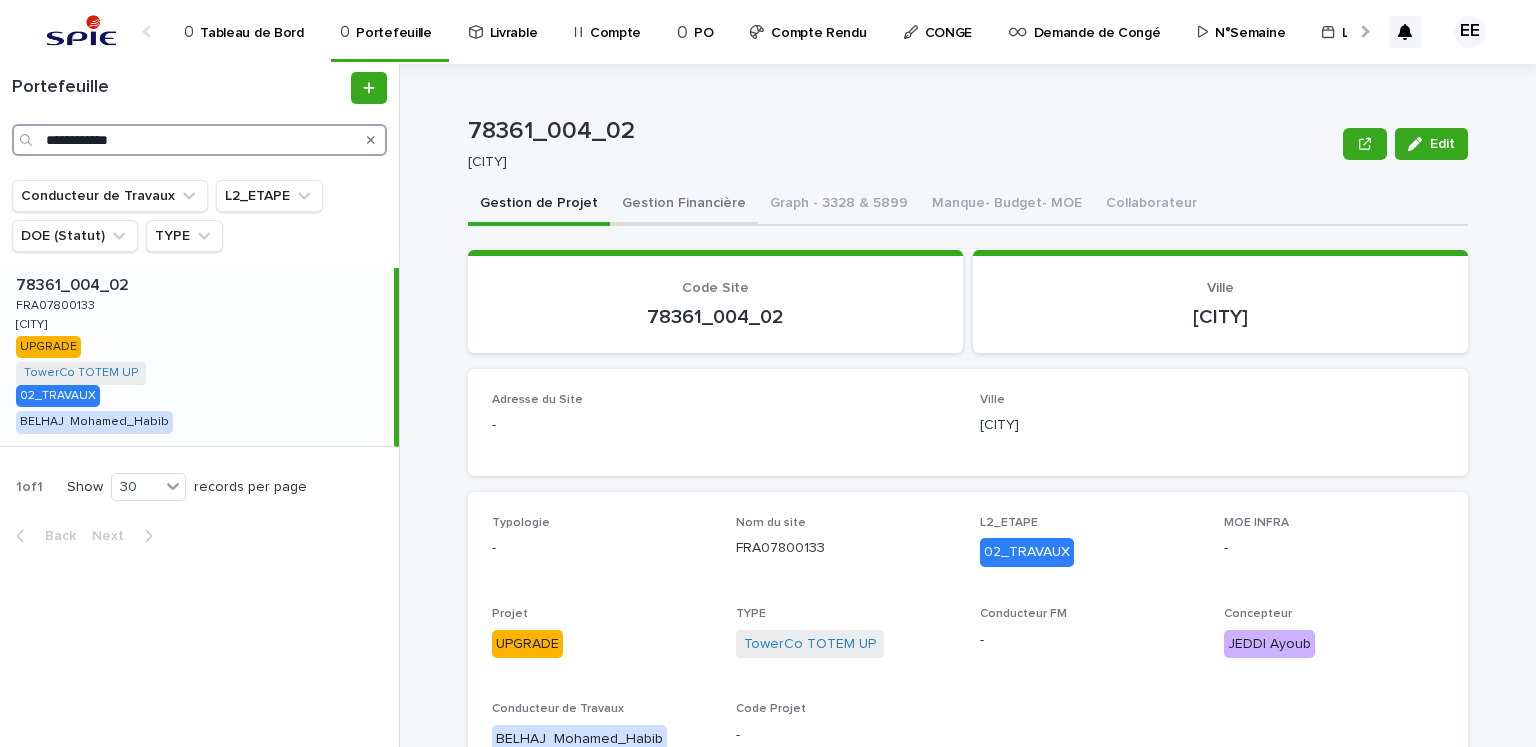 type on "**********" 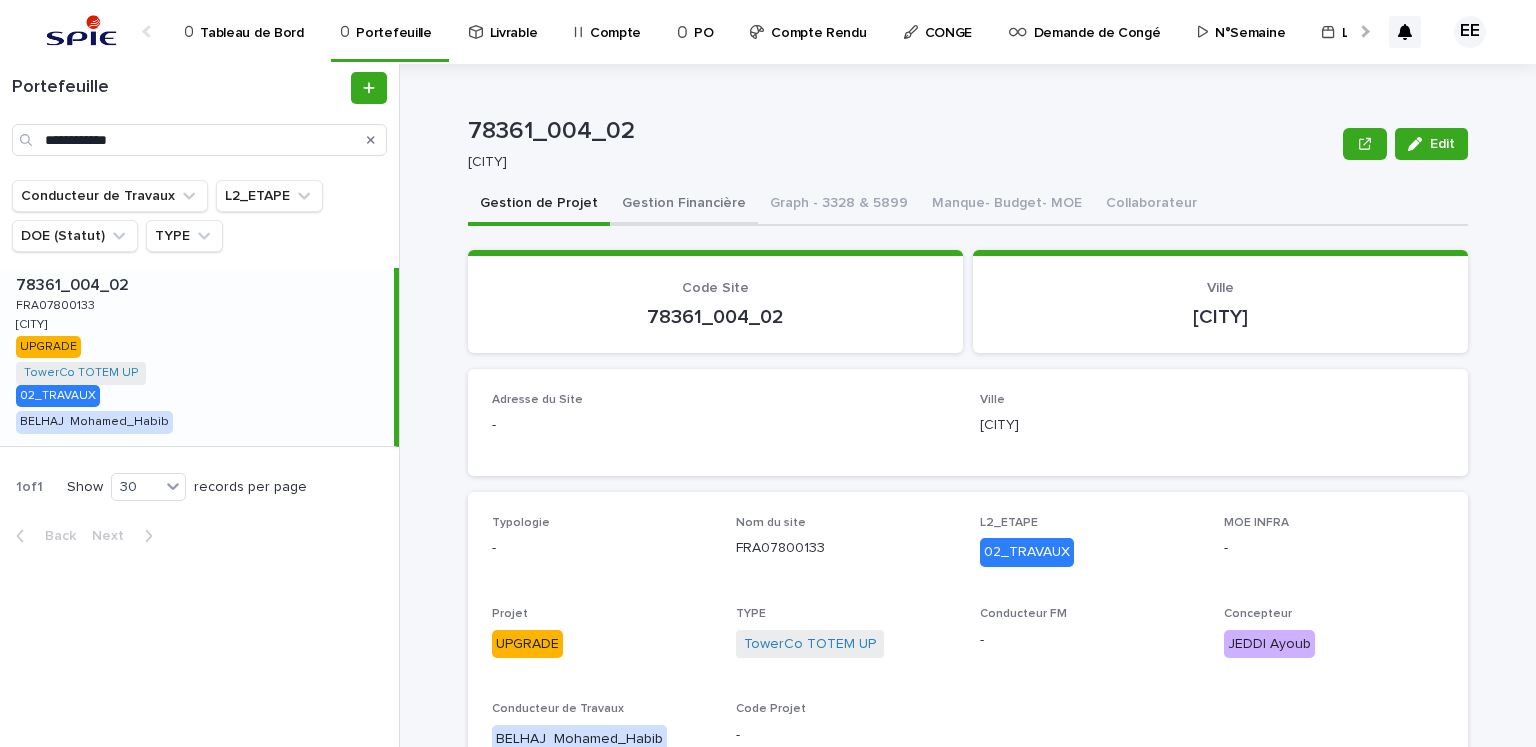 click on "Gestion Financière" at bounding box center [684, 205] 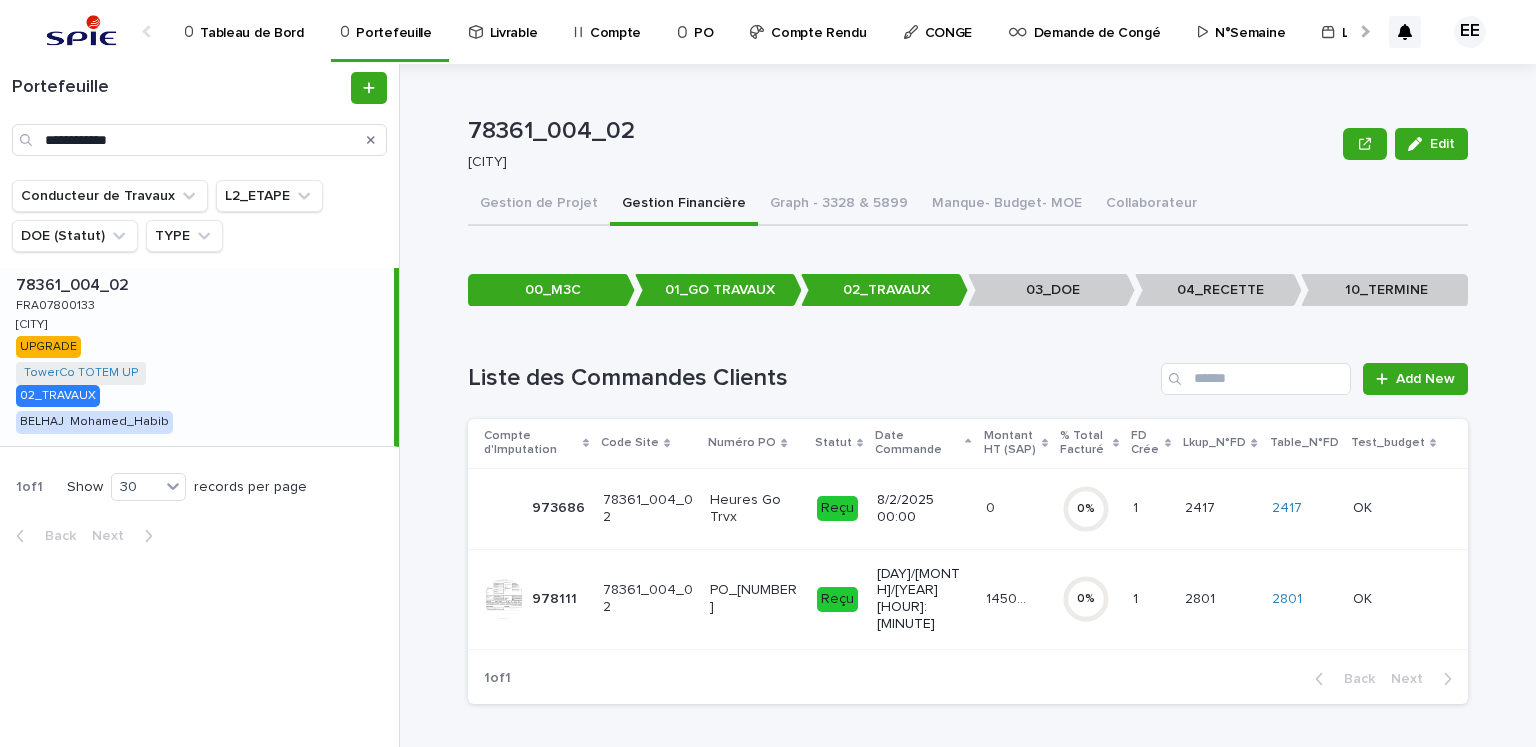 click on "14503.64 14503.64" at bounding box center (1016, 599) 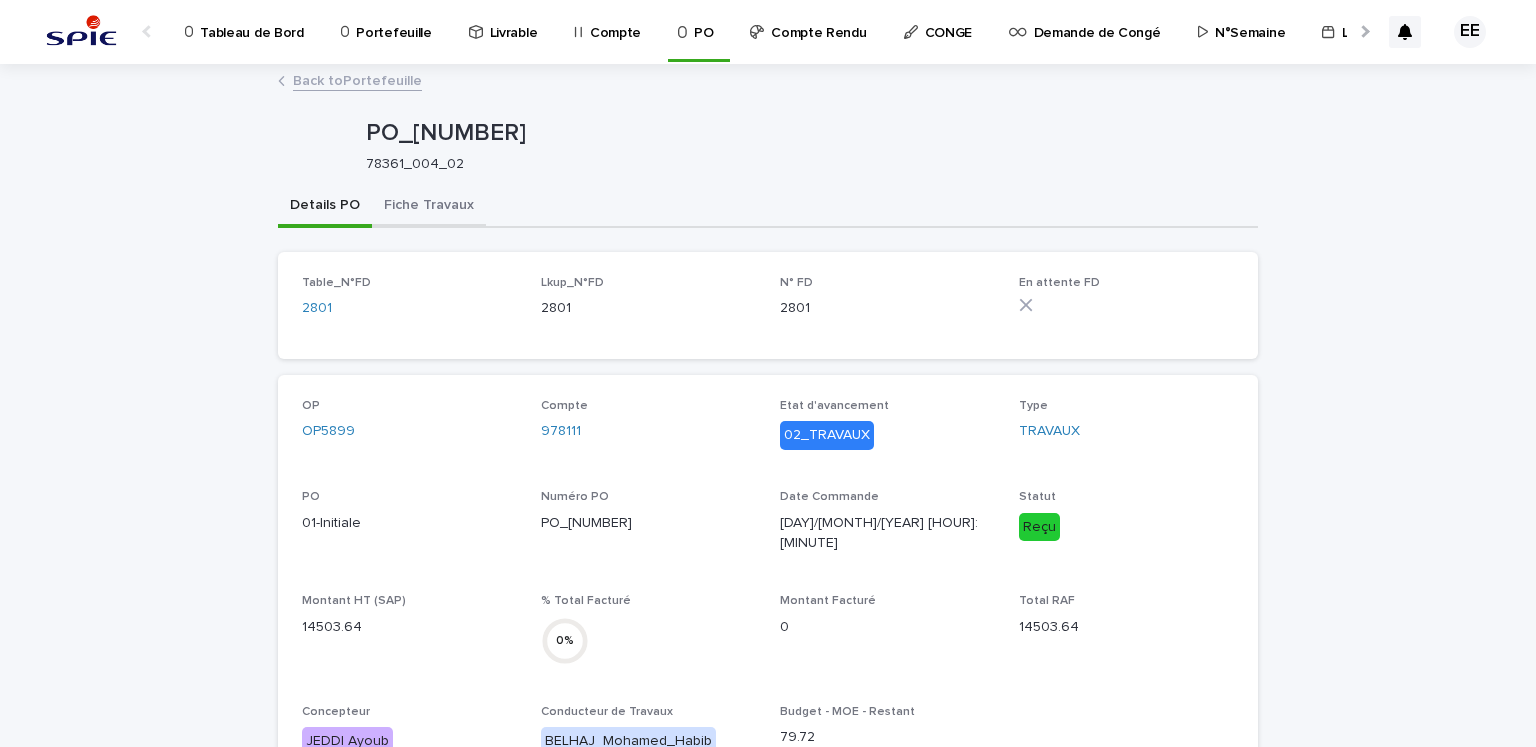 click on "Fiche Travaux" at bounding box center (429, 207) 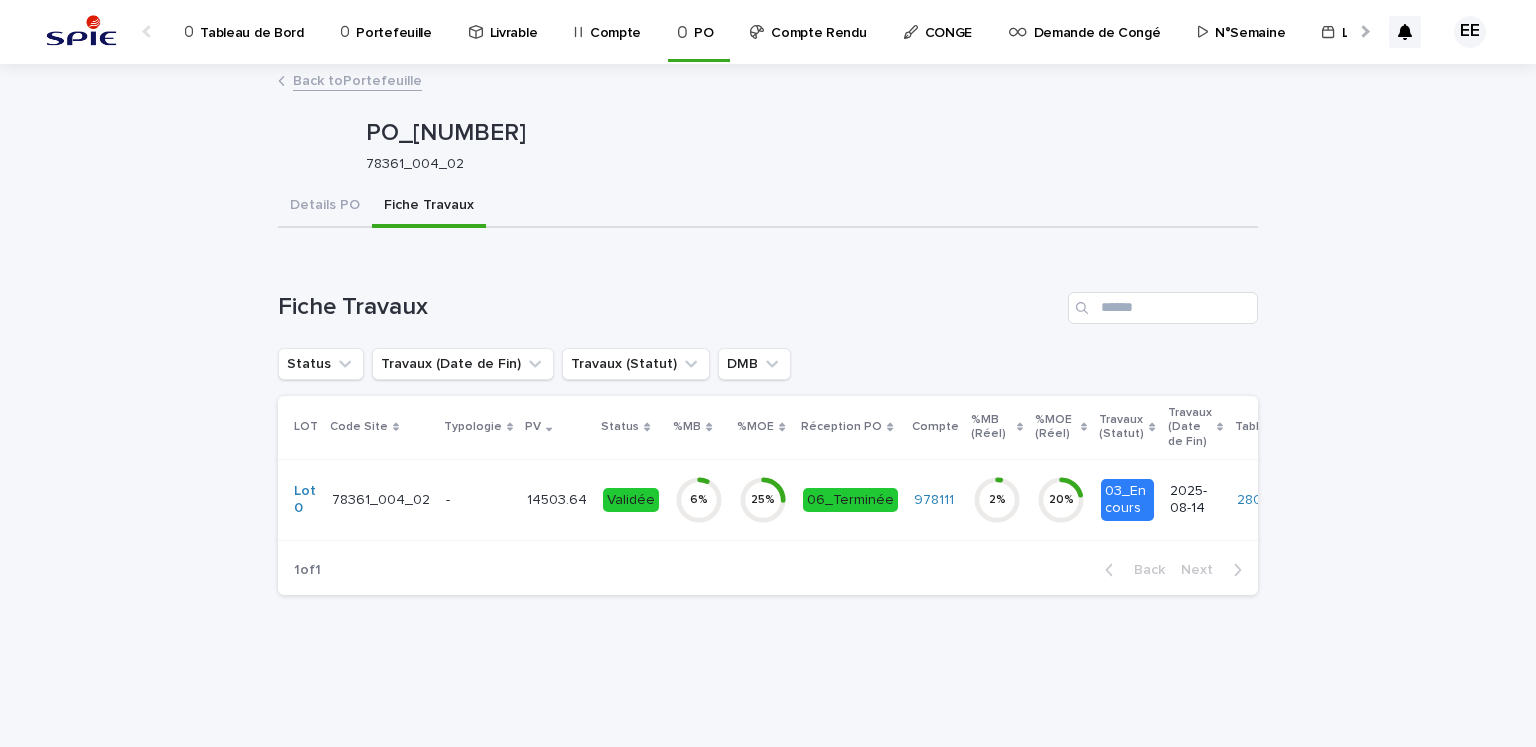 click 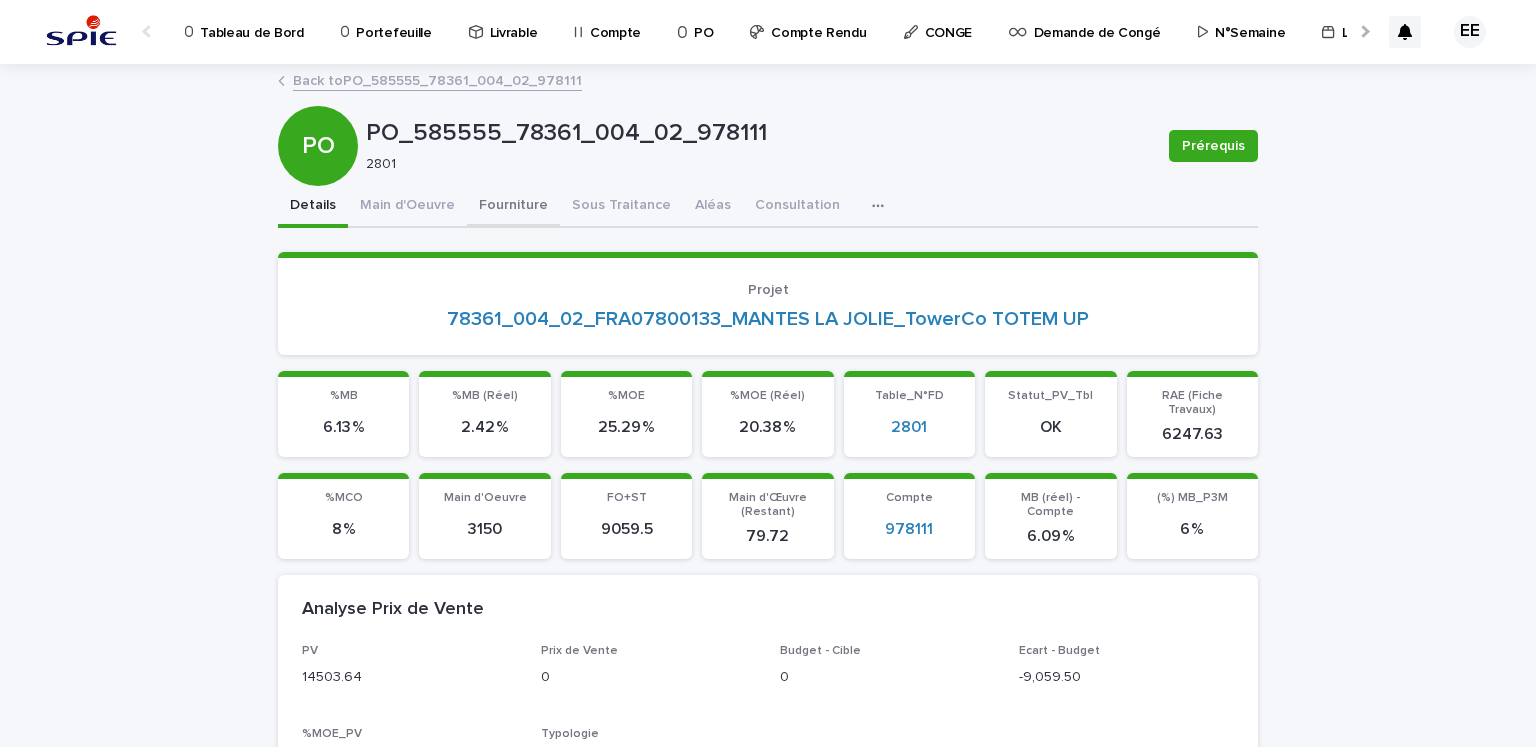 click on "Fourniture" at bounding box center (513, 207) 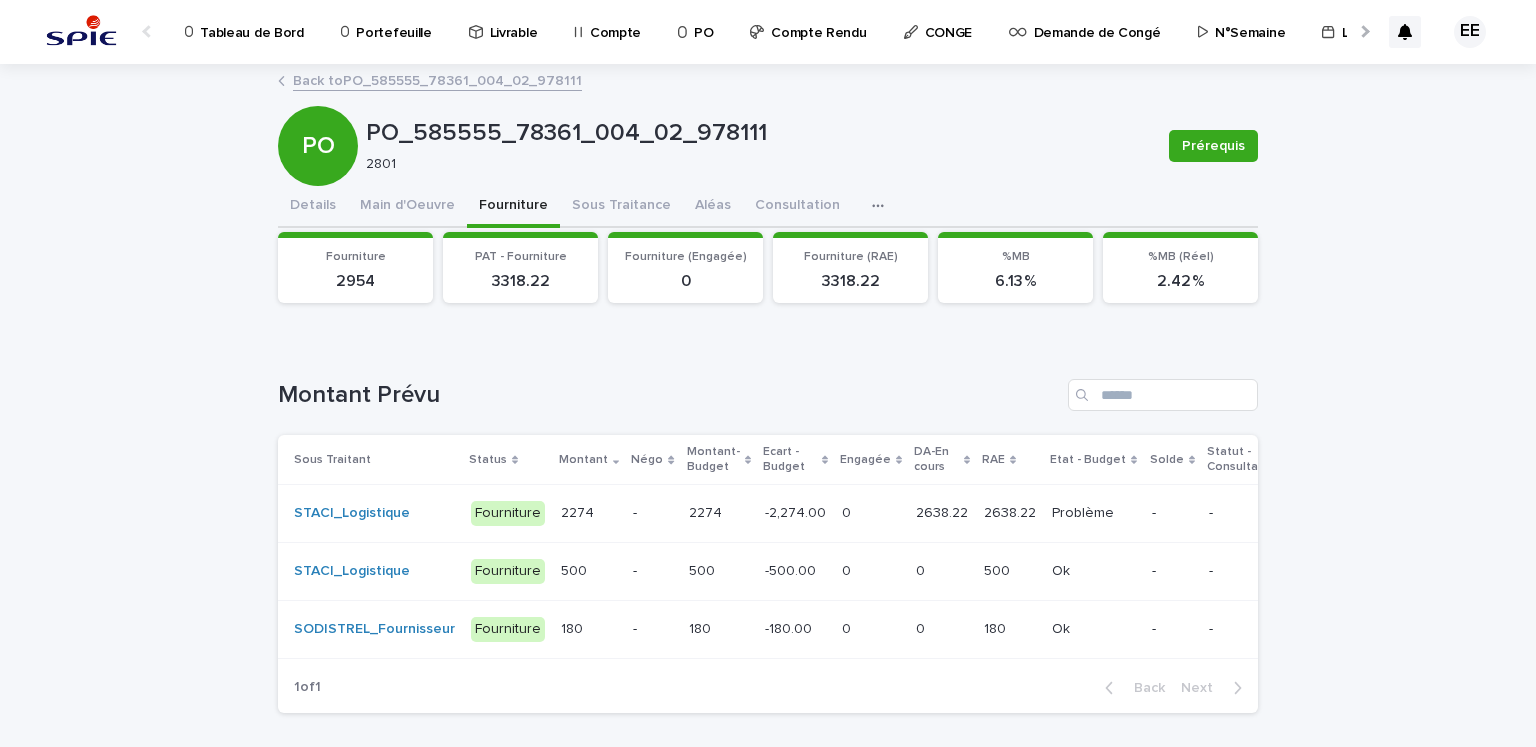 click at bounding box center [871, 513] 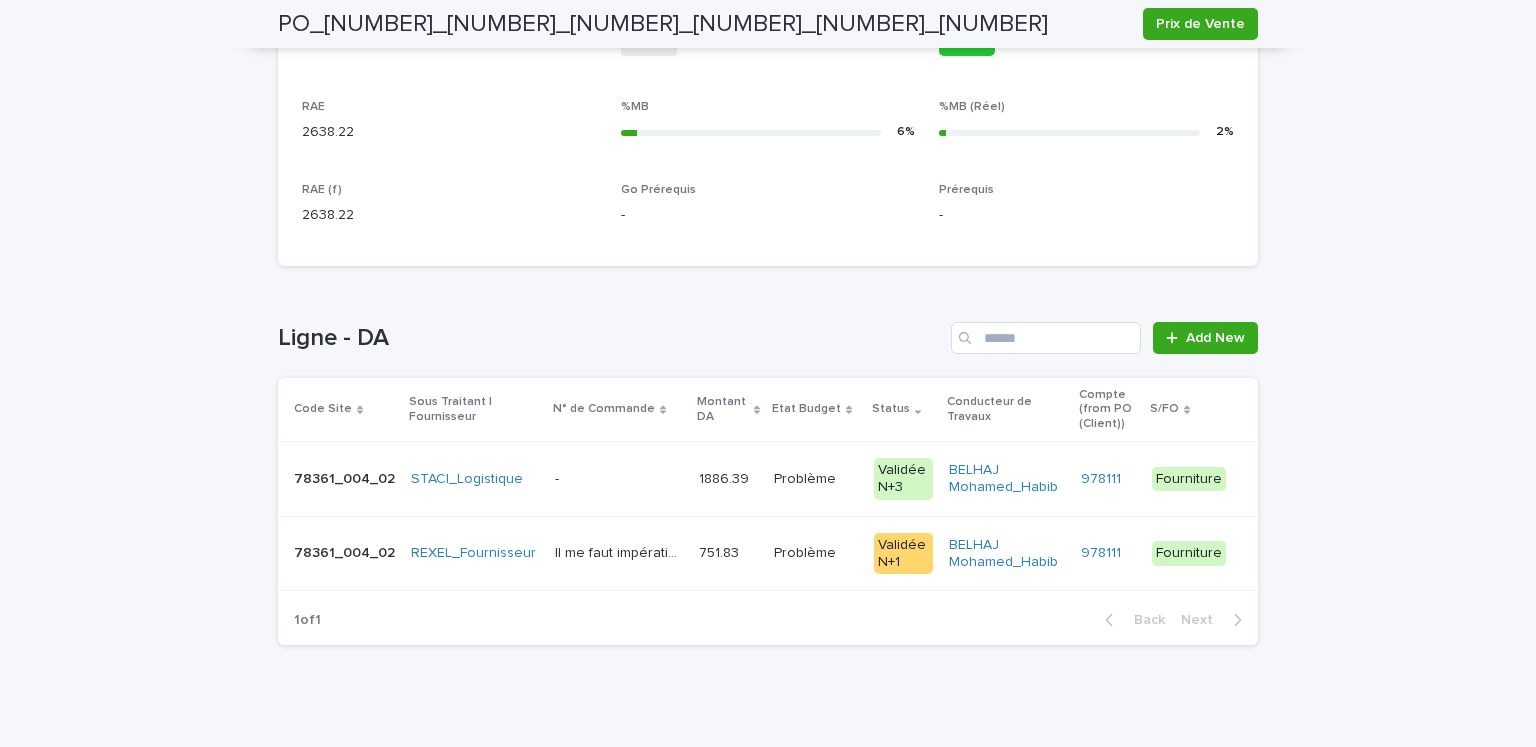 scroll, scrollTop: 812, scrollLeft: 0, axis: vertical 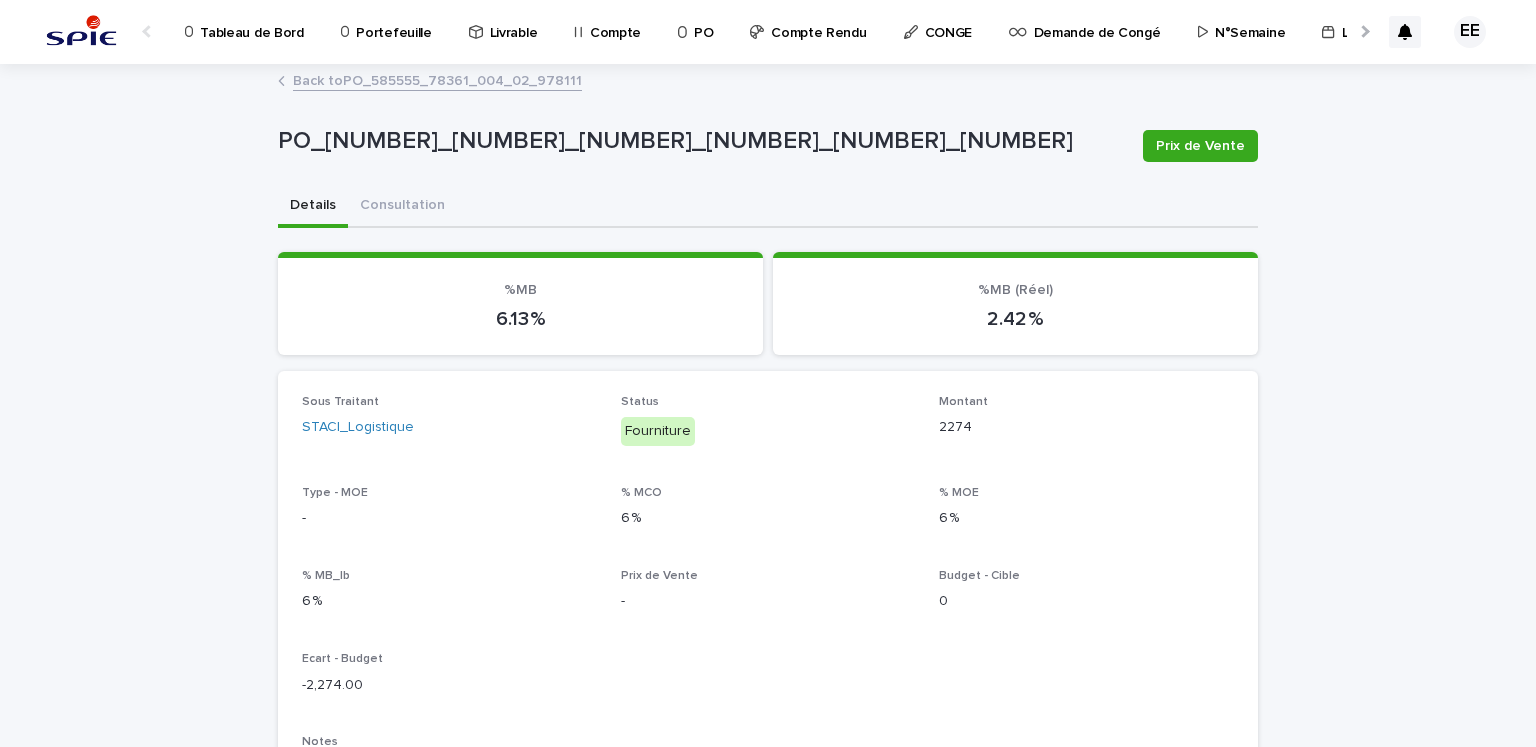 click on "Back to PO_[NUMBER]_[NUMBER]_[NUMBER]_[NUMBER]_[NUMBER]" at bounding box center (437, 79) 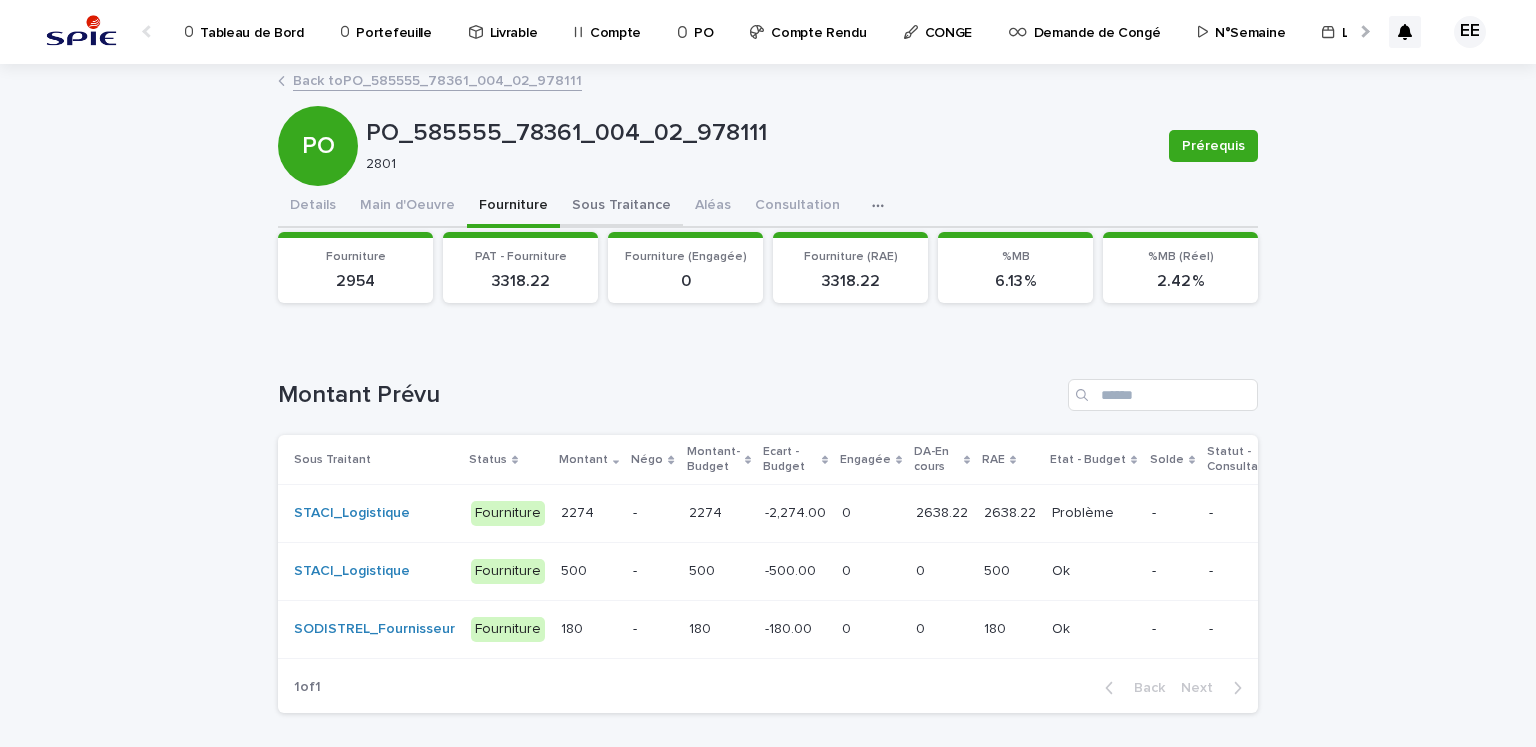 click on "Sous Traitance" at bounding box center [621, 207] 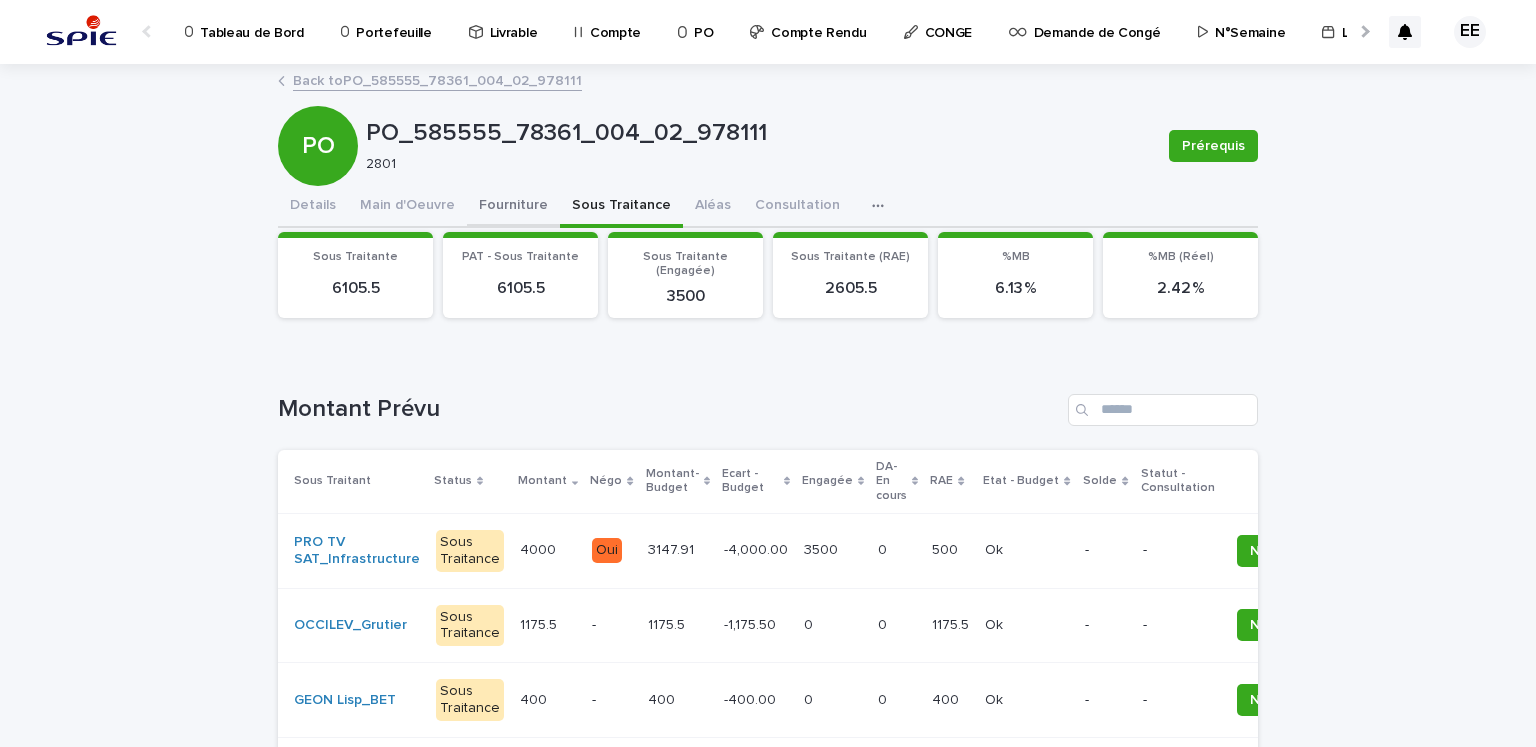 click on "Fourniture" at bounding box center [513, 207] 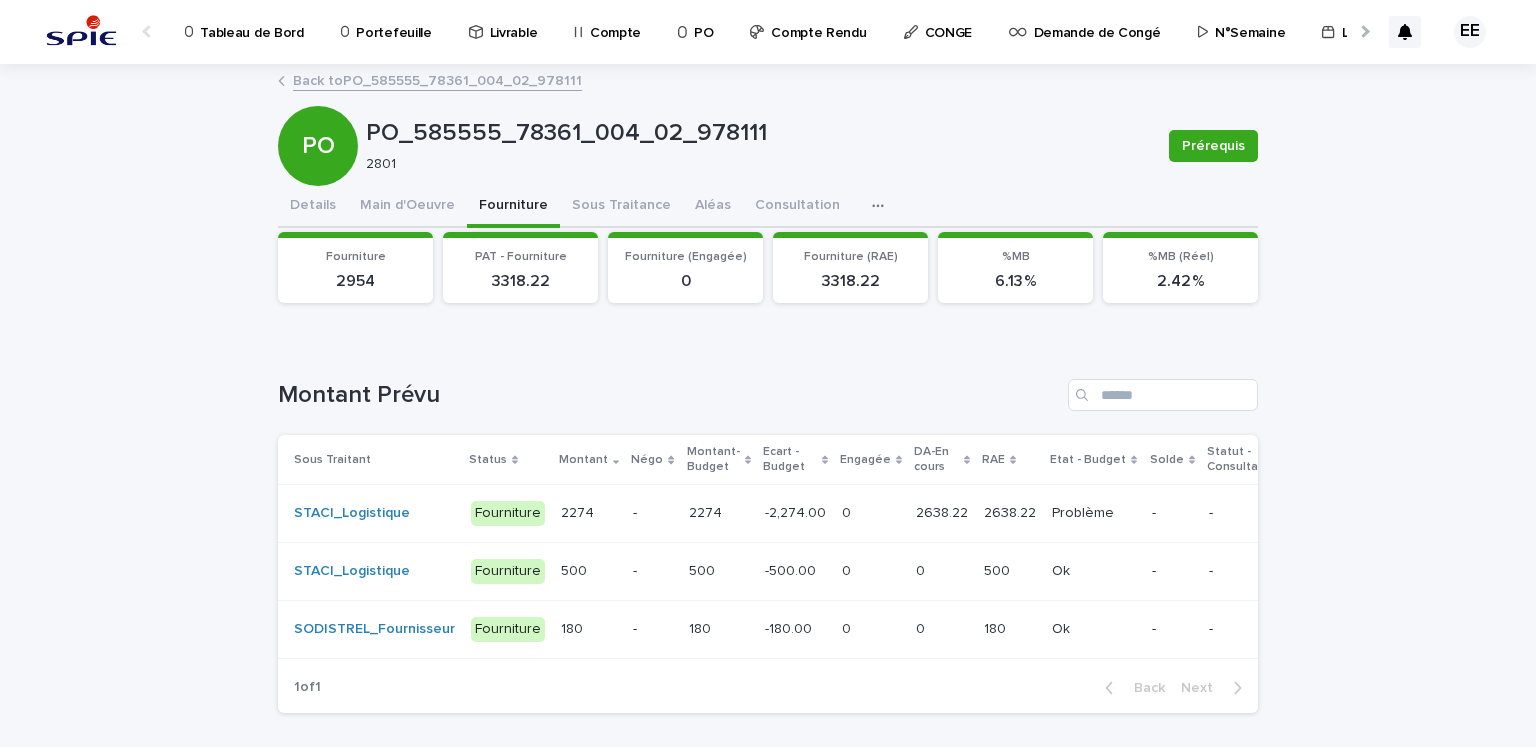 click on "0 0" at bounding box center (871, 513) 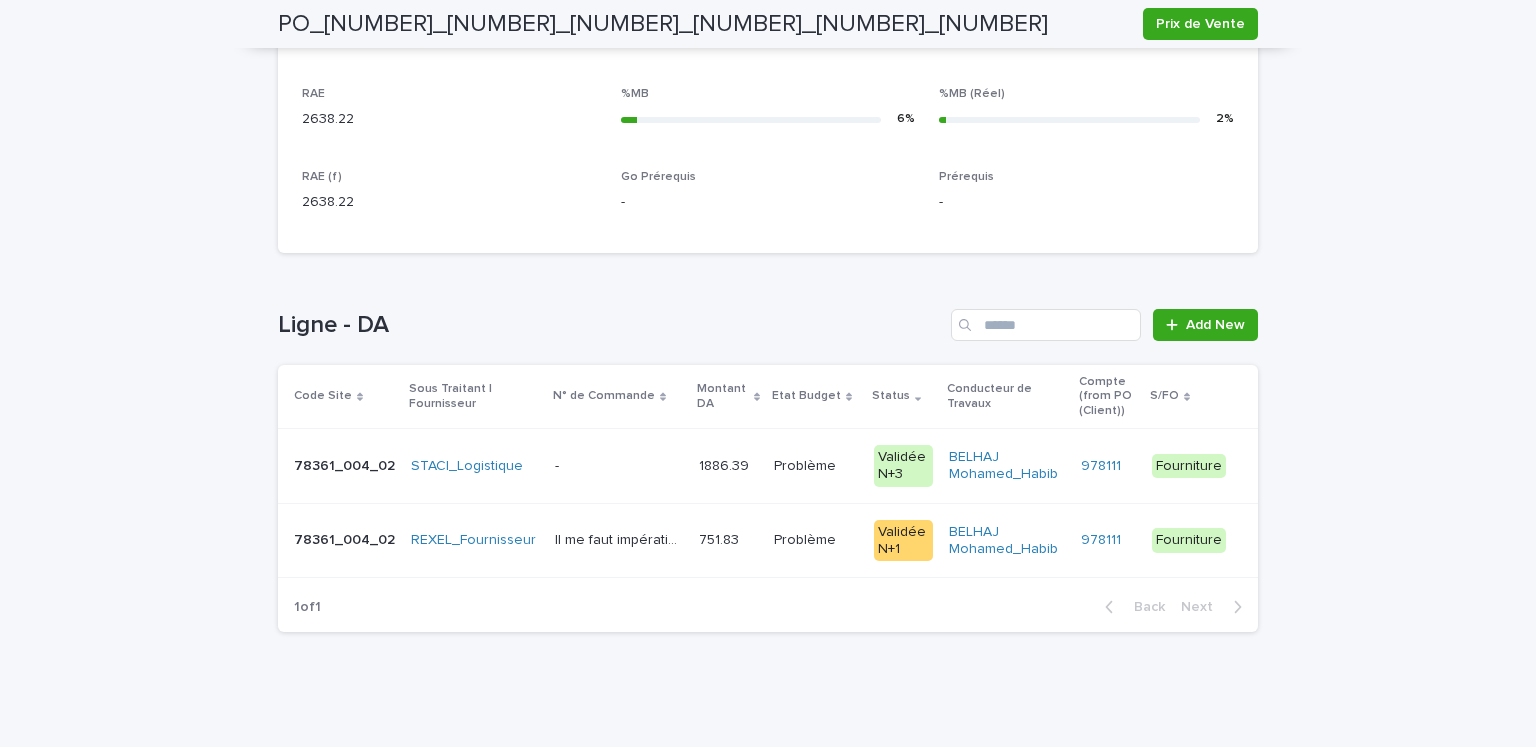 scroll, scrollTop: 0, scrollLeft: 0, axis: both 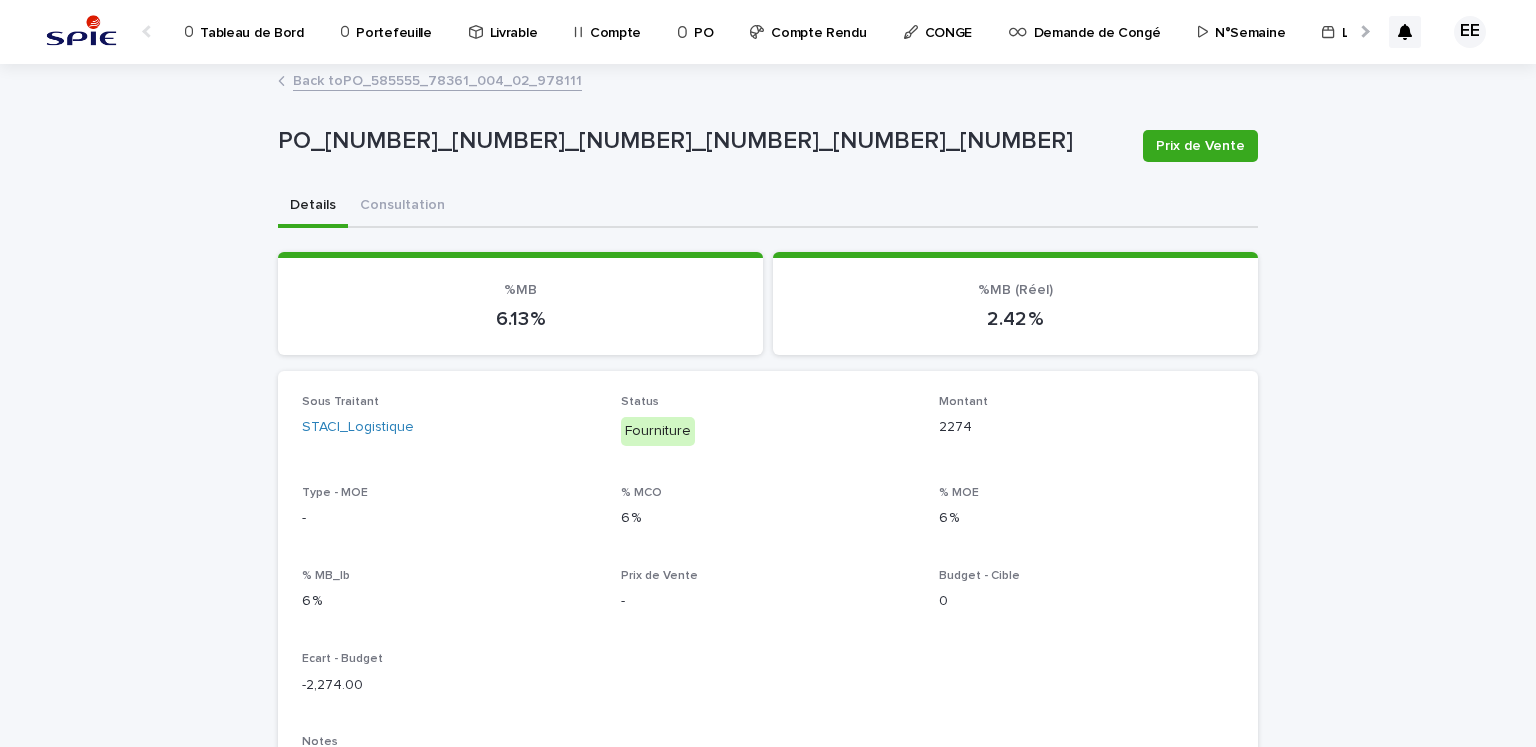 click on "Back to PO_[NUMBER]_[NUMBER]_[NUMBER]_[NUMBER]_[NUMBER]" at bounding box center (437, 79) 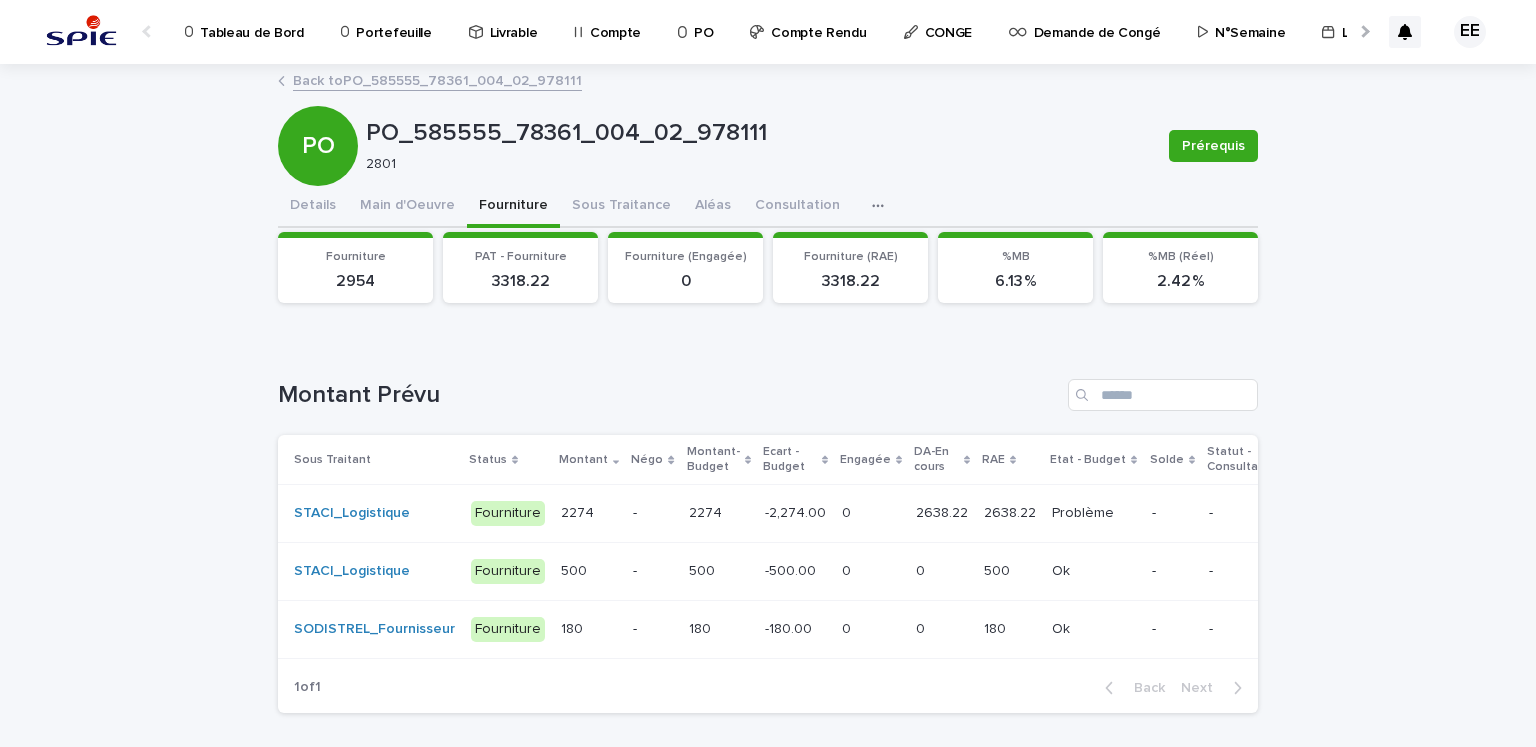 click on "-2,274.00" at bounding box center (797, 511) 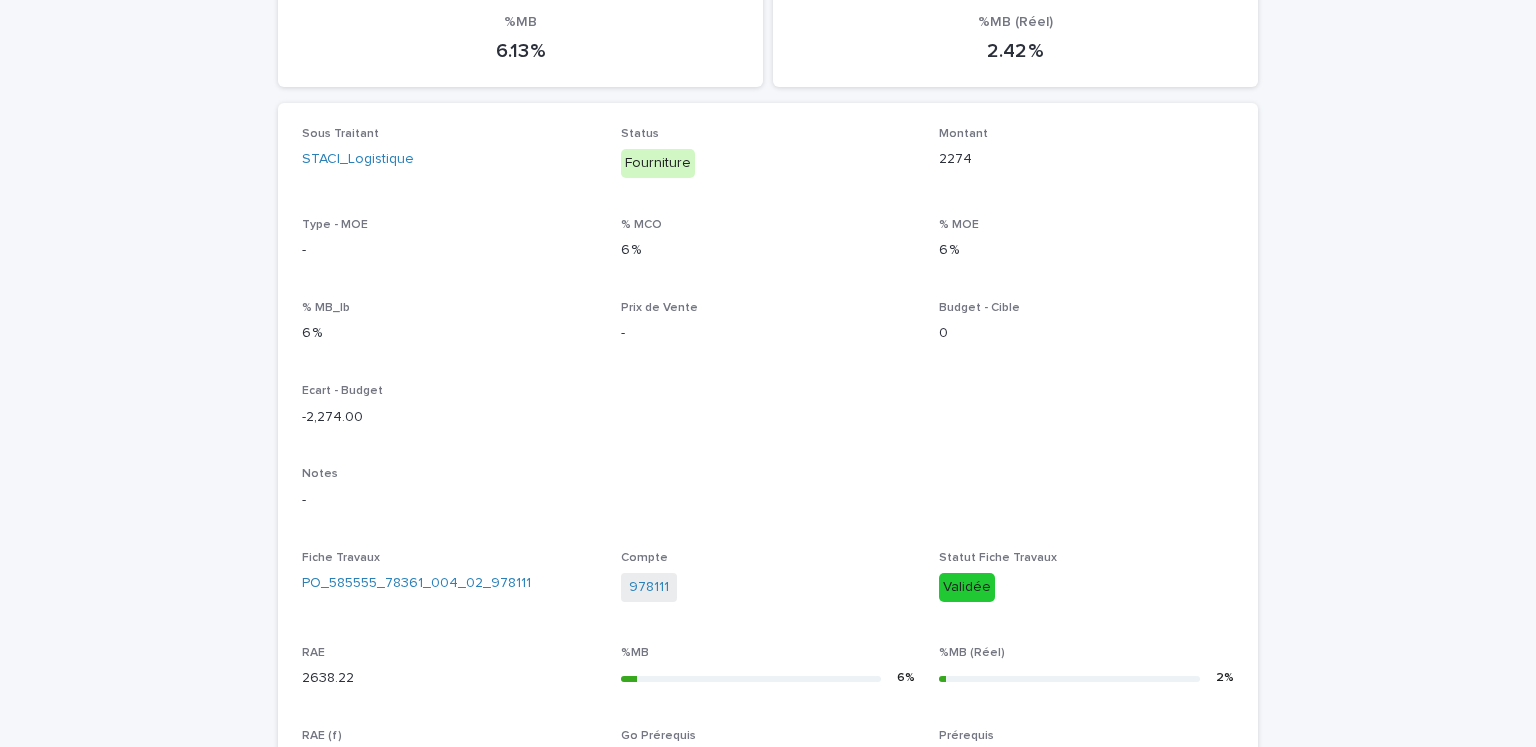 scroll, scrollTop: 827, scrollLeft: 0, axis: vertical 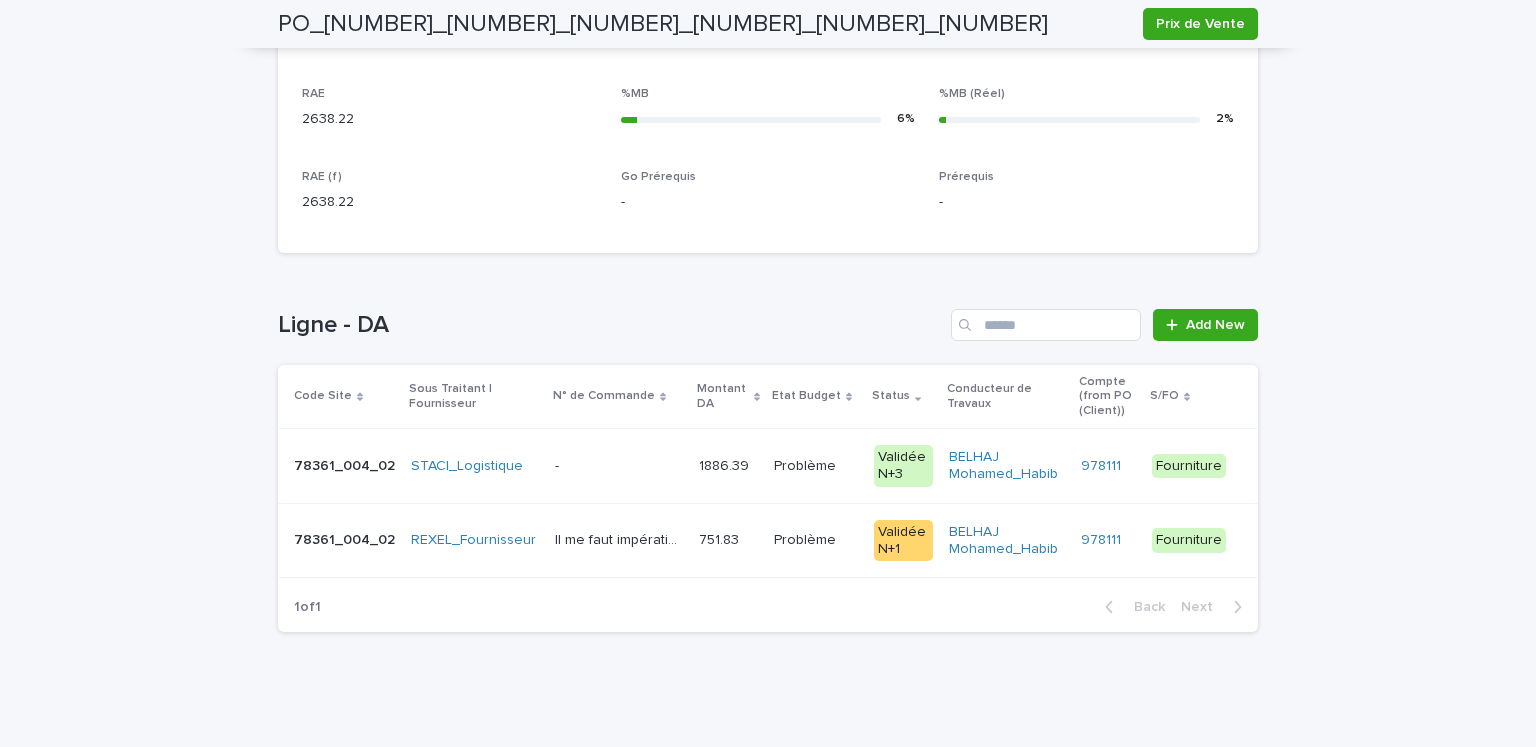 click at bounding box center [619, 466] 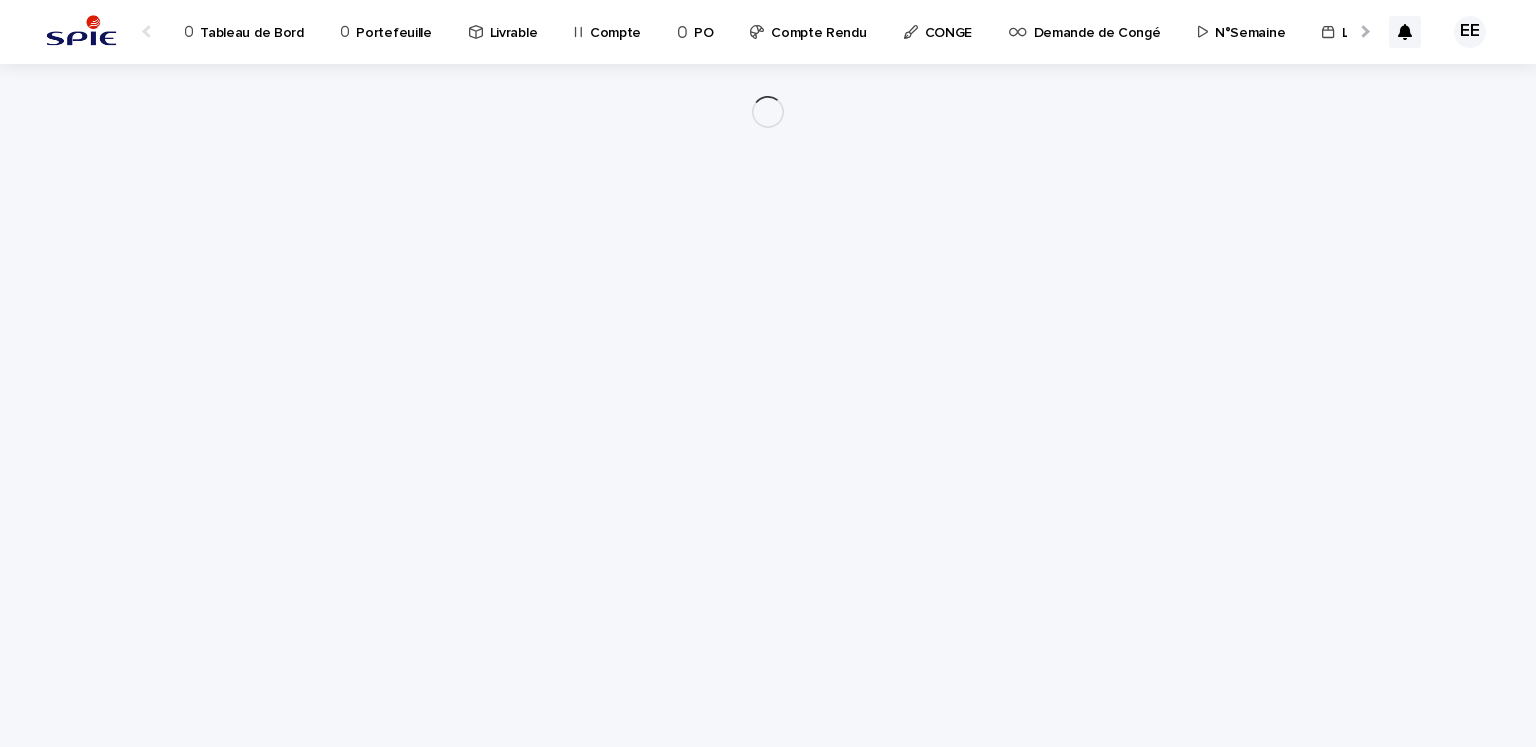 scroll, scrollTop: 0, scrollLeft: 0, axis: both 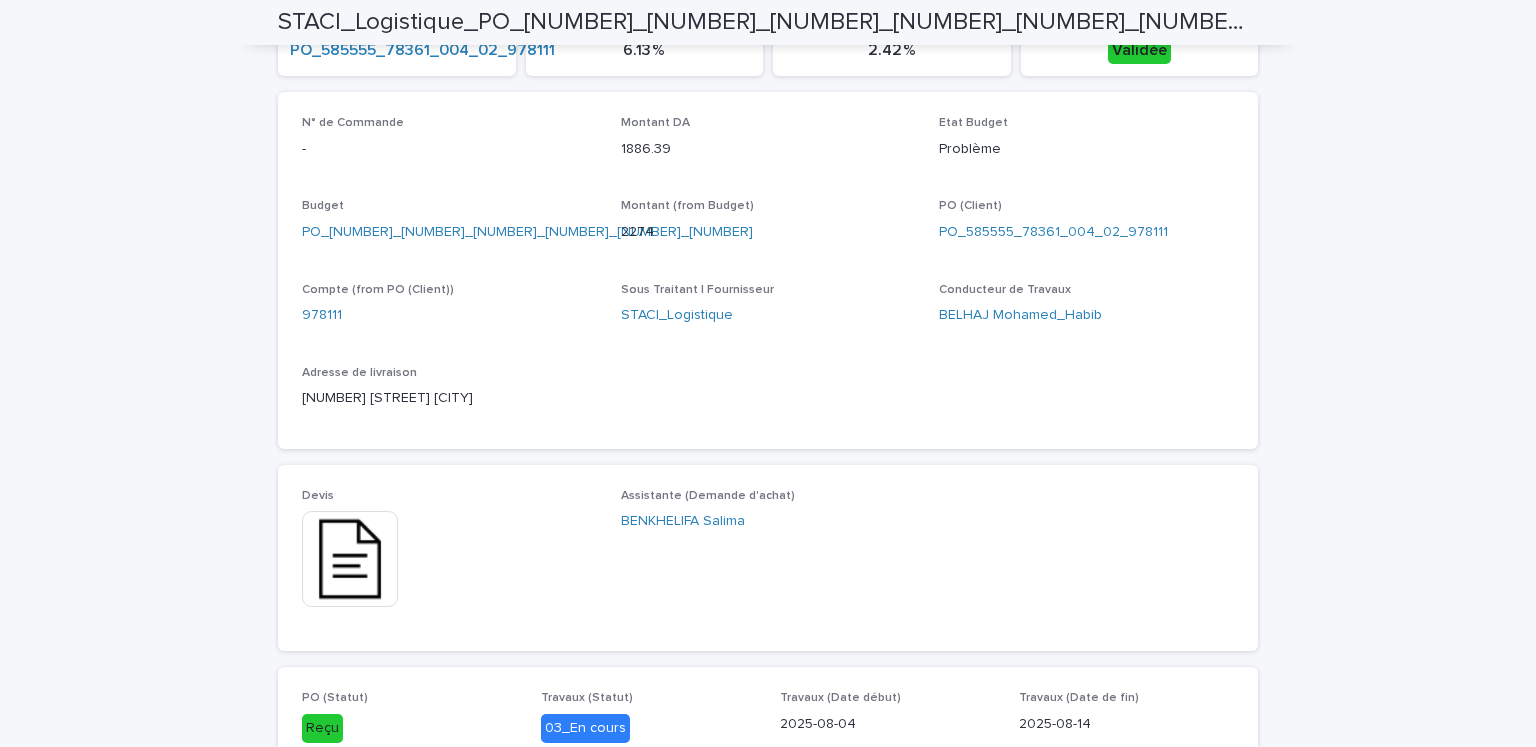 click at bounding box center [350, 559] 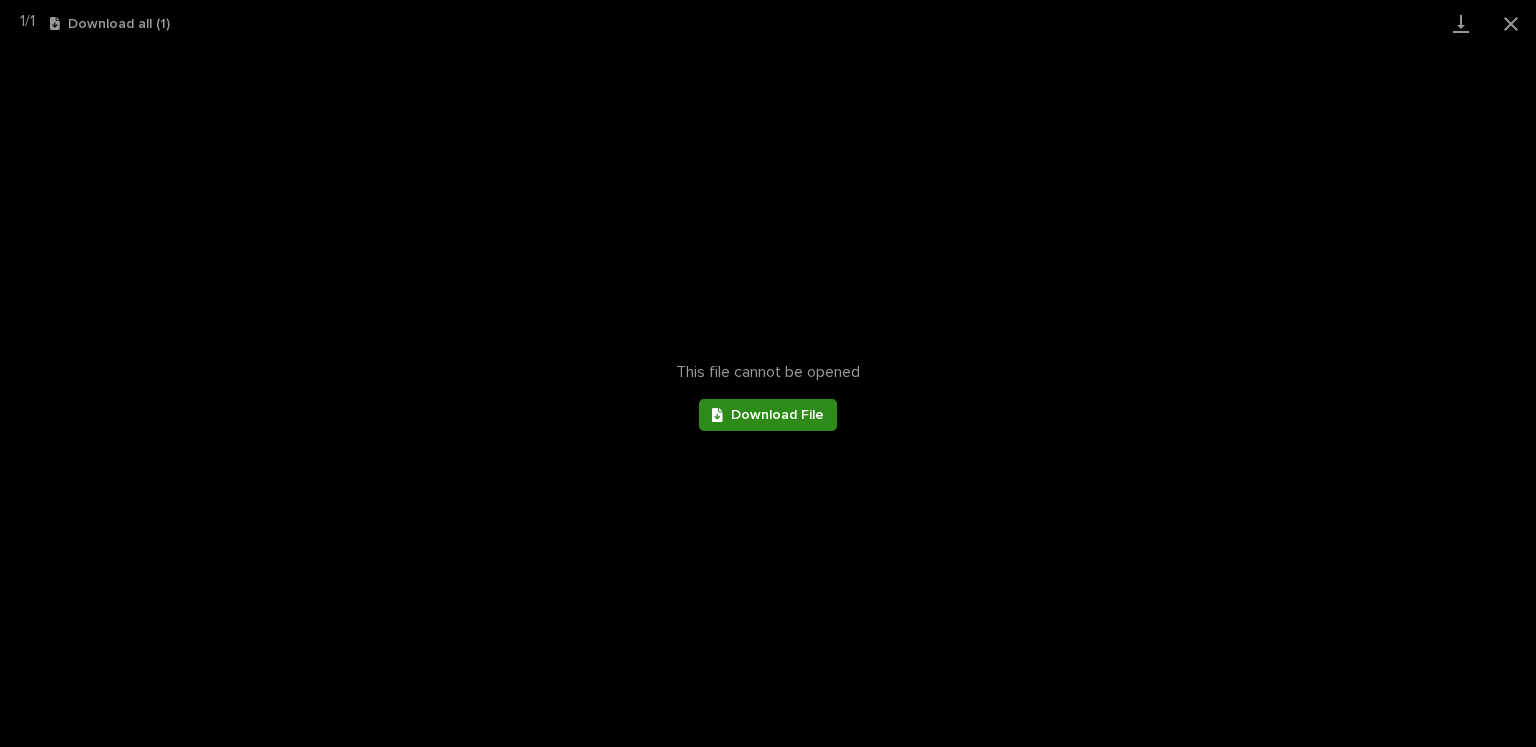 click on "Download File" at bounding box center [768, 415] 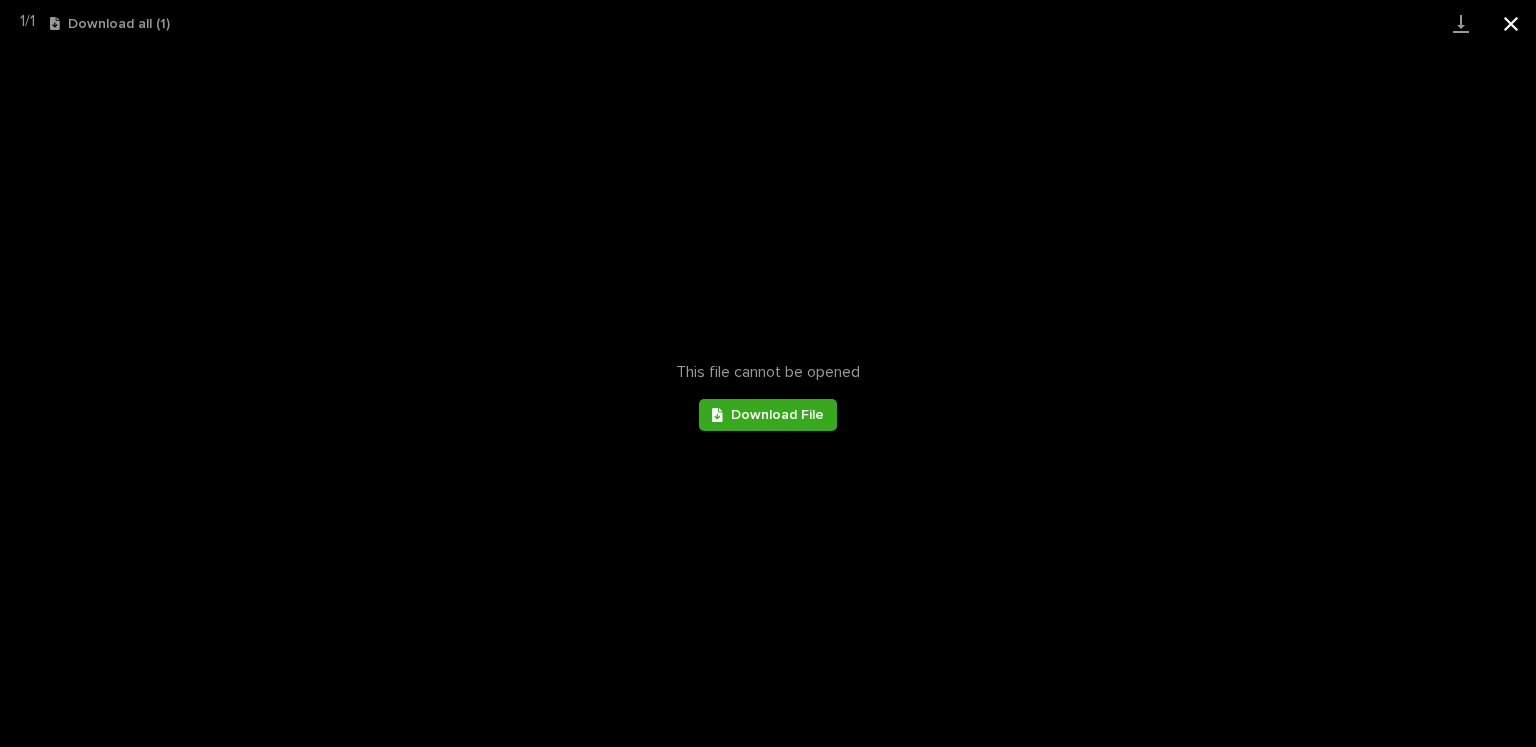 click at bounding box center (1511, 23) 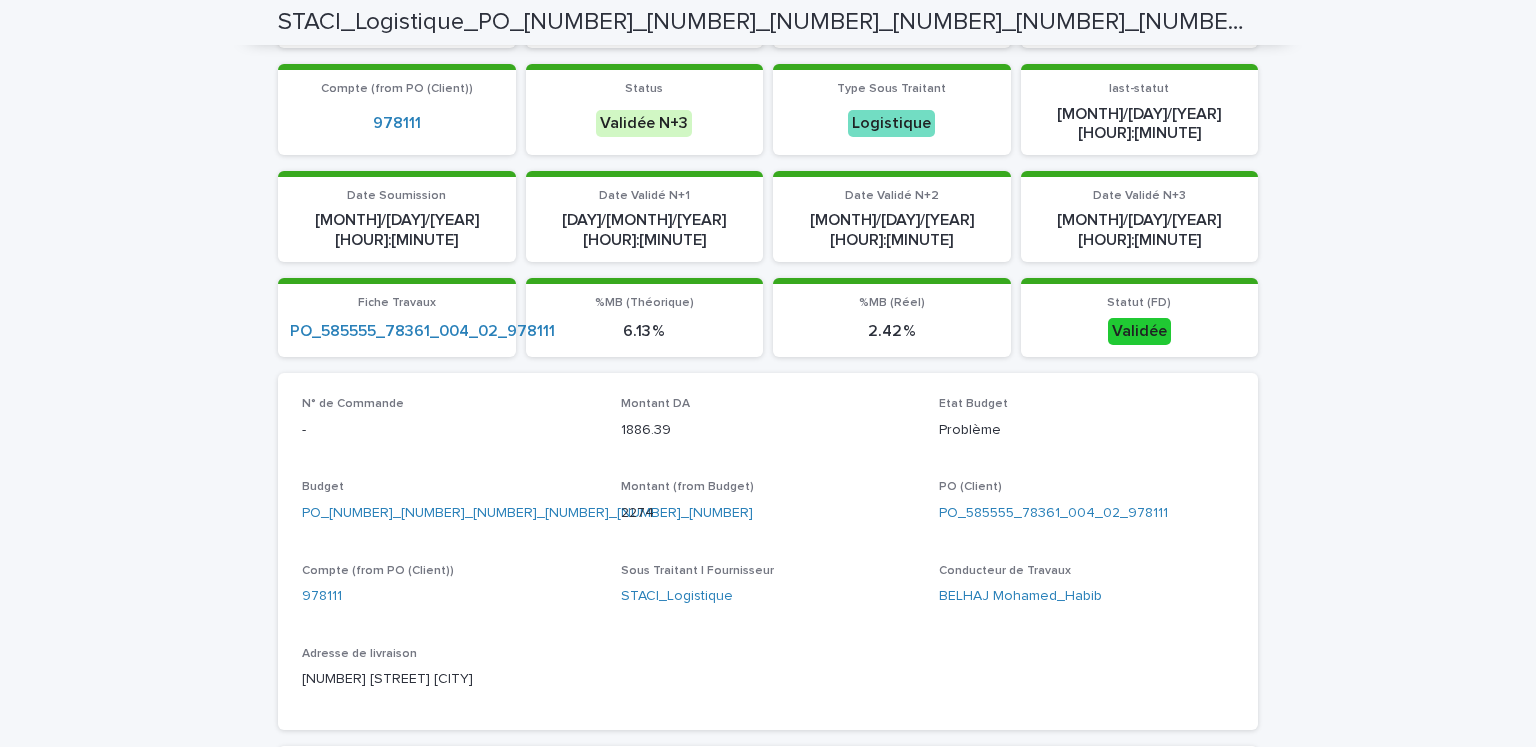scroll, scrollTop: 0, scrollLeft: 0, axis: both 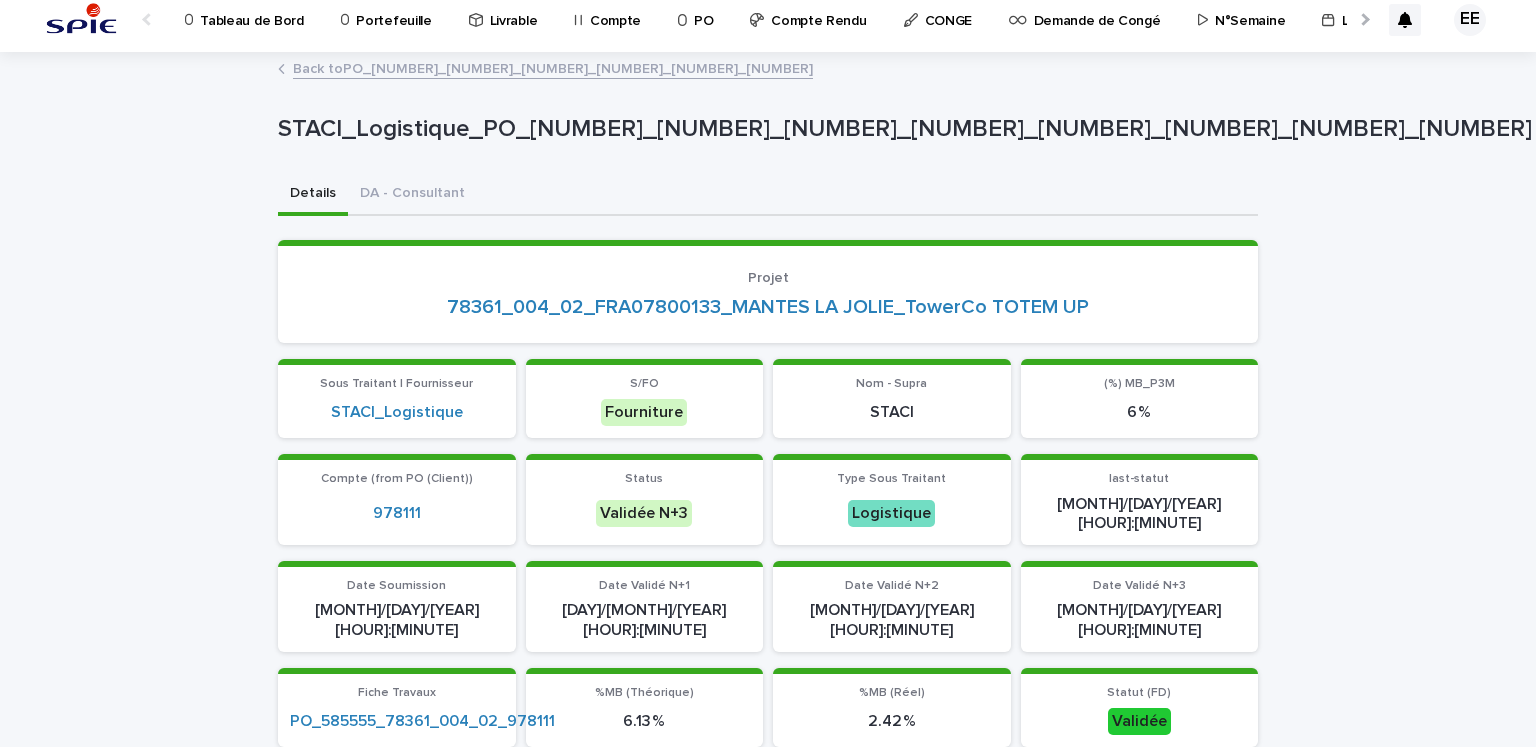 click on "Back to PO_[NUMBER]_[NUMBER]_[NUMBER]_[NUMBER]_[NUMBER]_[NUMBER]" at bounding box center [553, 67] 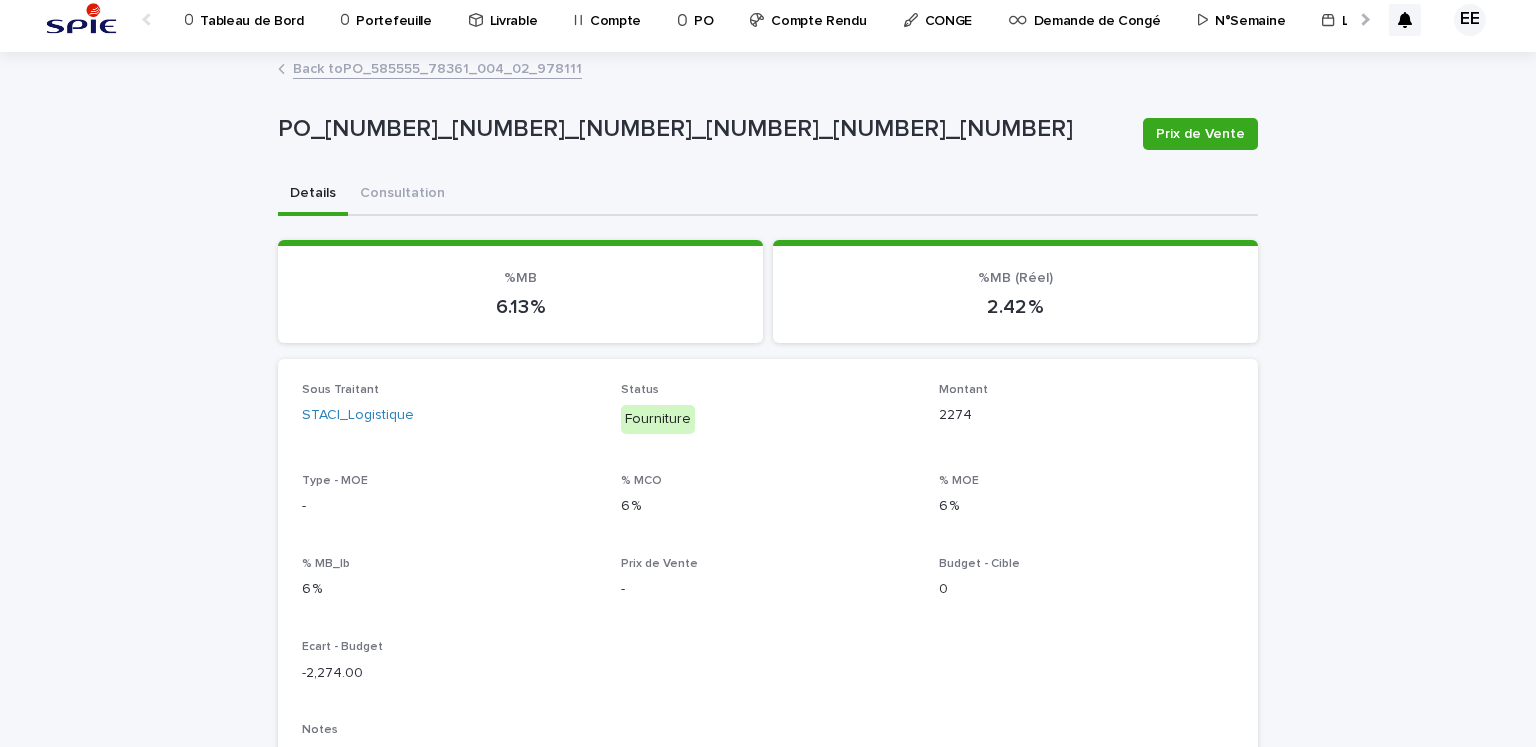 click at bounding box center [1363, 19] 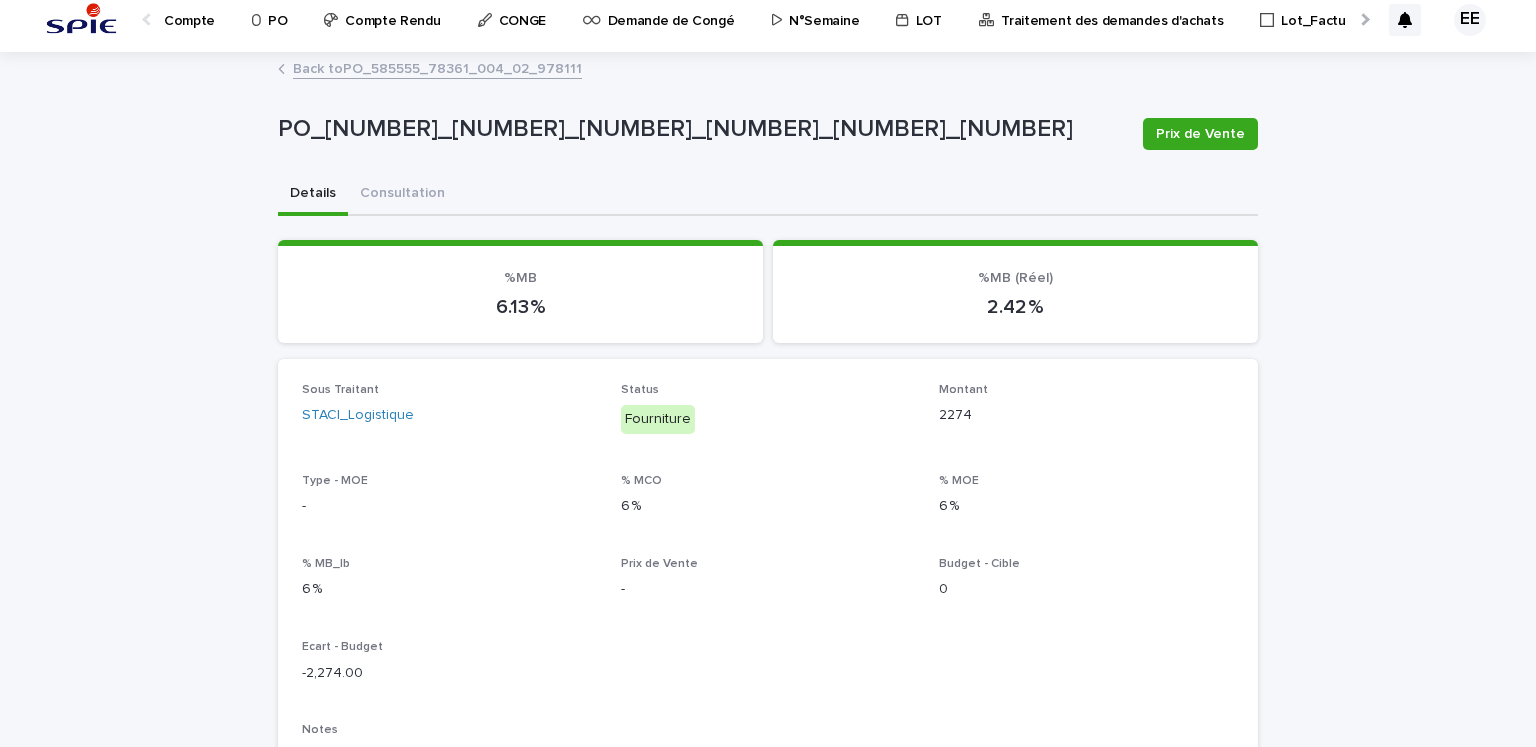 scroll, scrollTop: 0, scrollLeft: 435, axis: horizontal 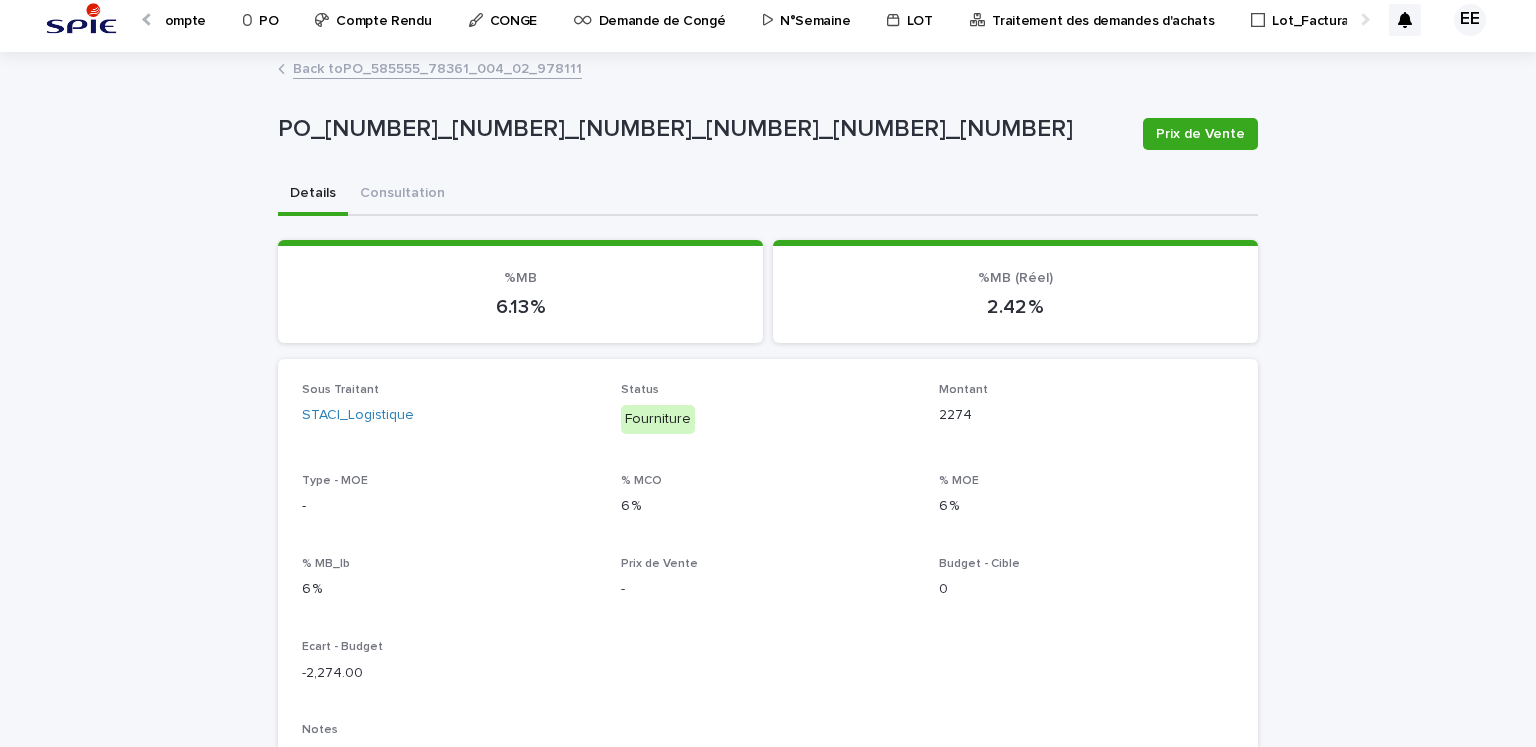 click on "Traitement des demandes d'achats" at bounding box center (1103, 9) 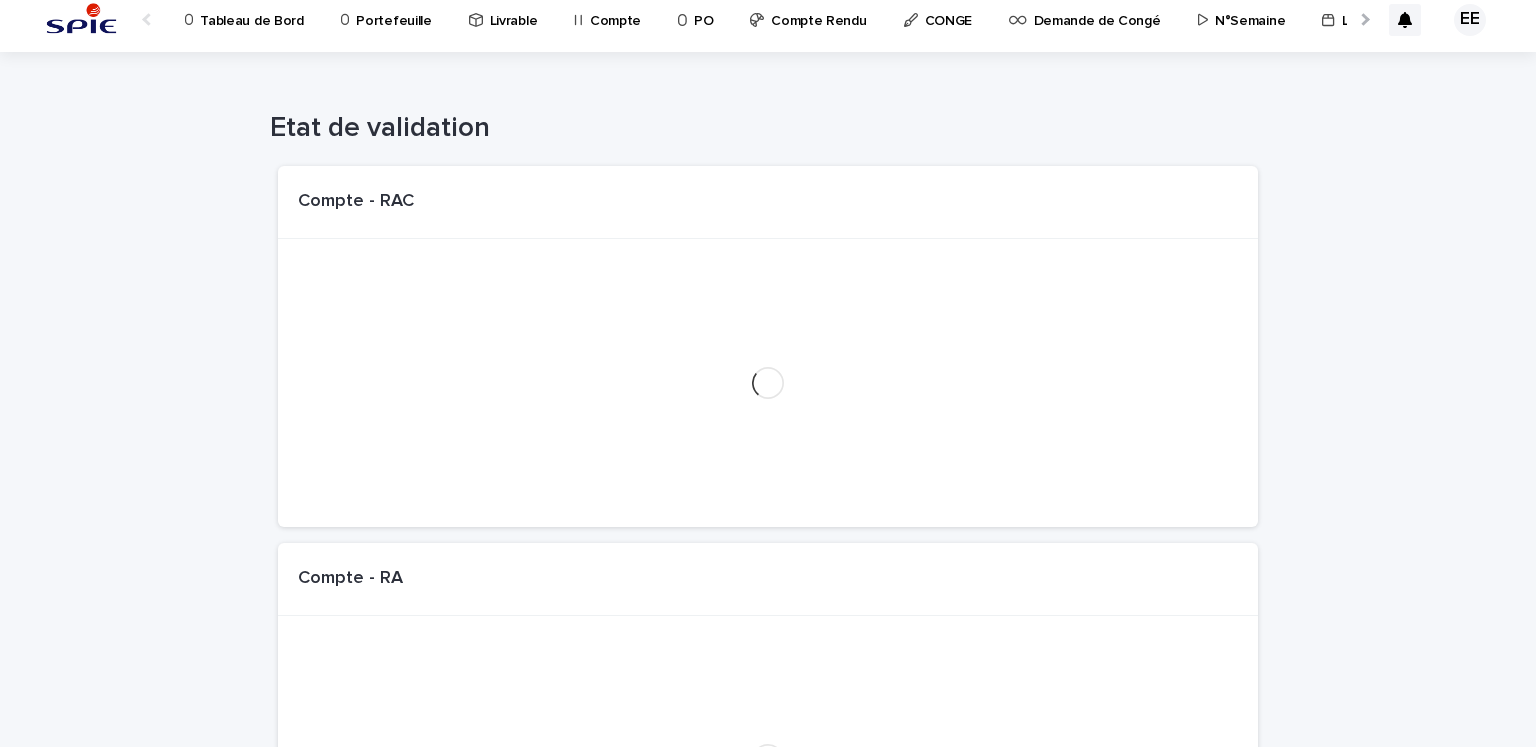 scroll, scrollTop: 0, scrollLeft: 0, axis: both 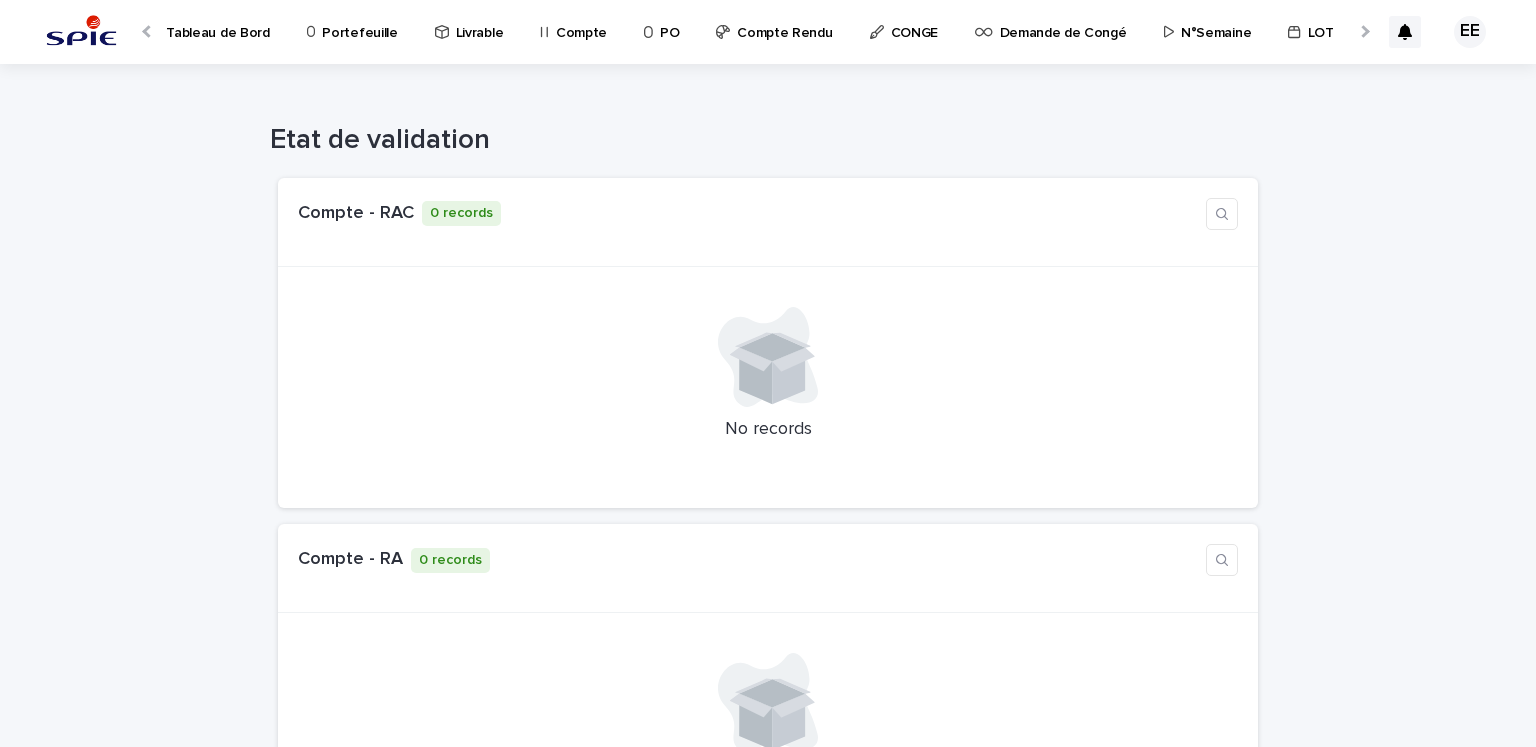 click at bounding box center [1363, 31] 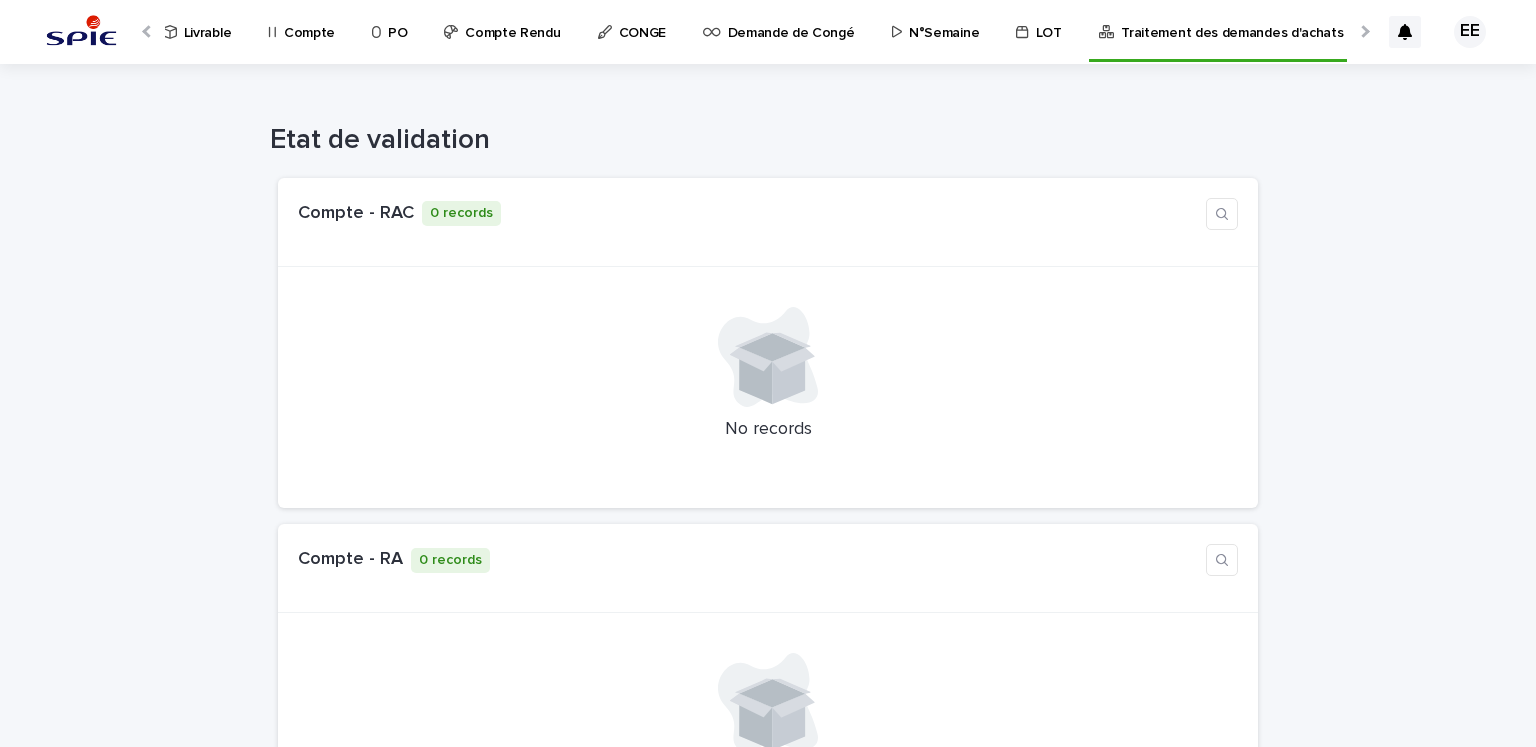 scroll, scrollTop: 0, scrollLeft: 435, axis: horizontal 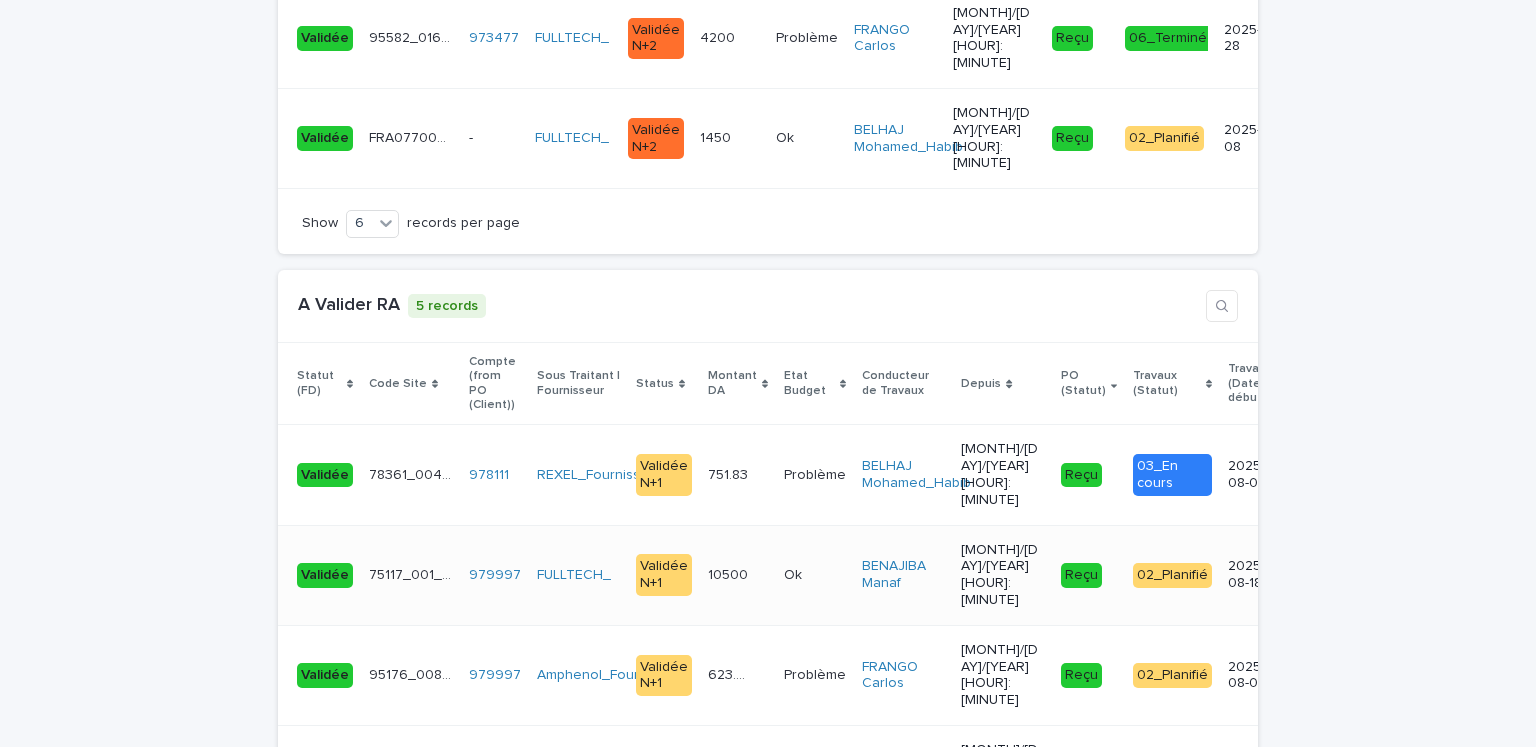 click on "10500" at bounding box center (730, 573) 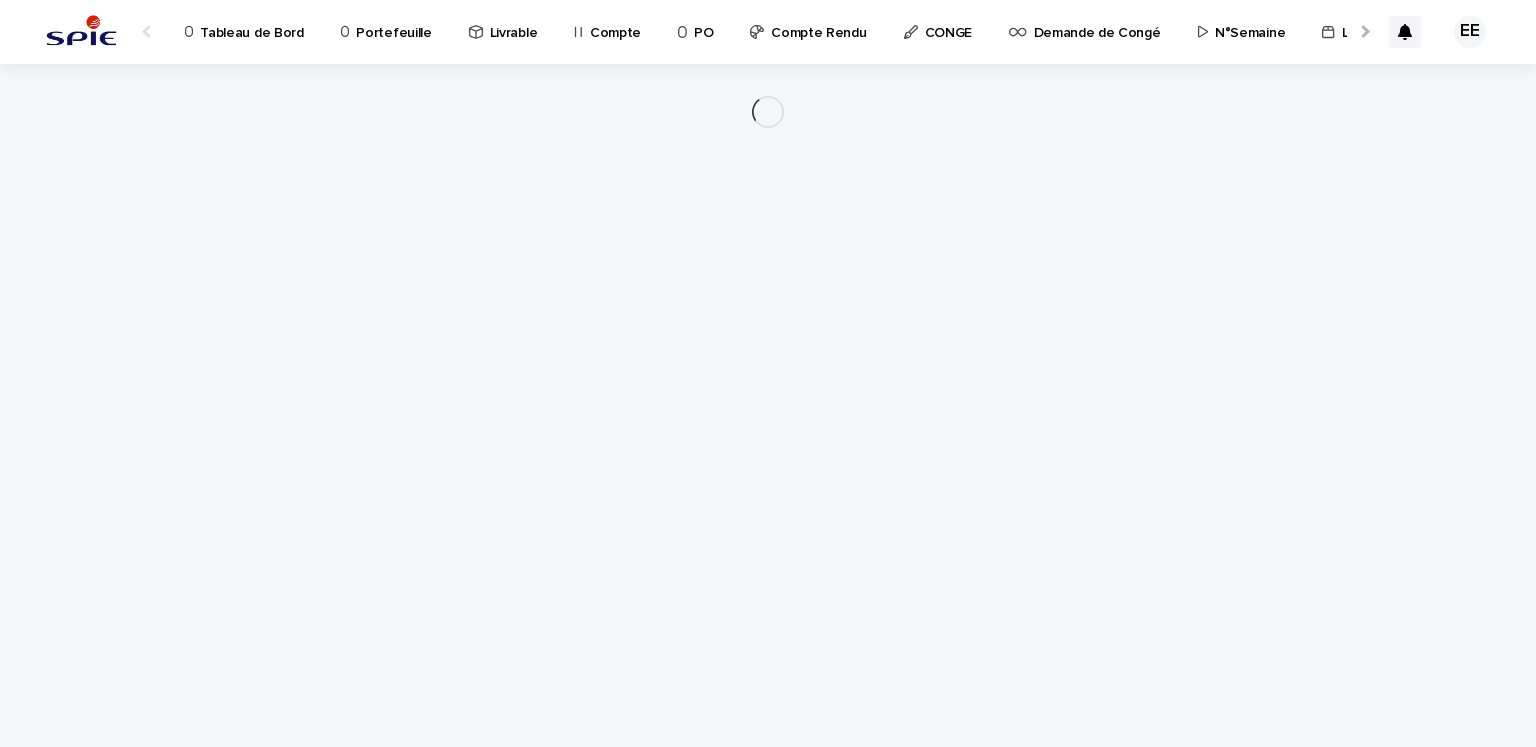scroll, scrollTop: 0, scrollLeft: 0, axis: both 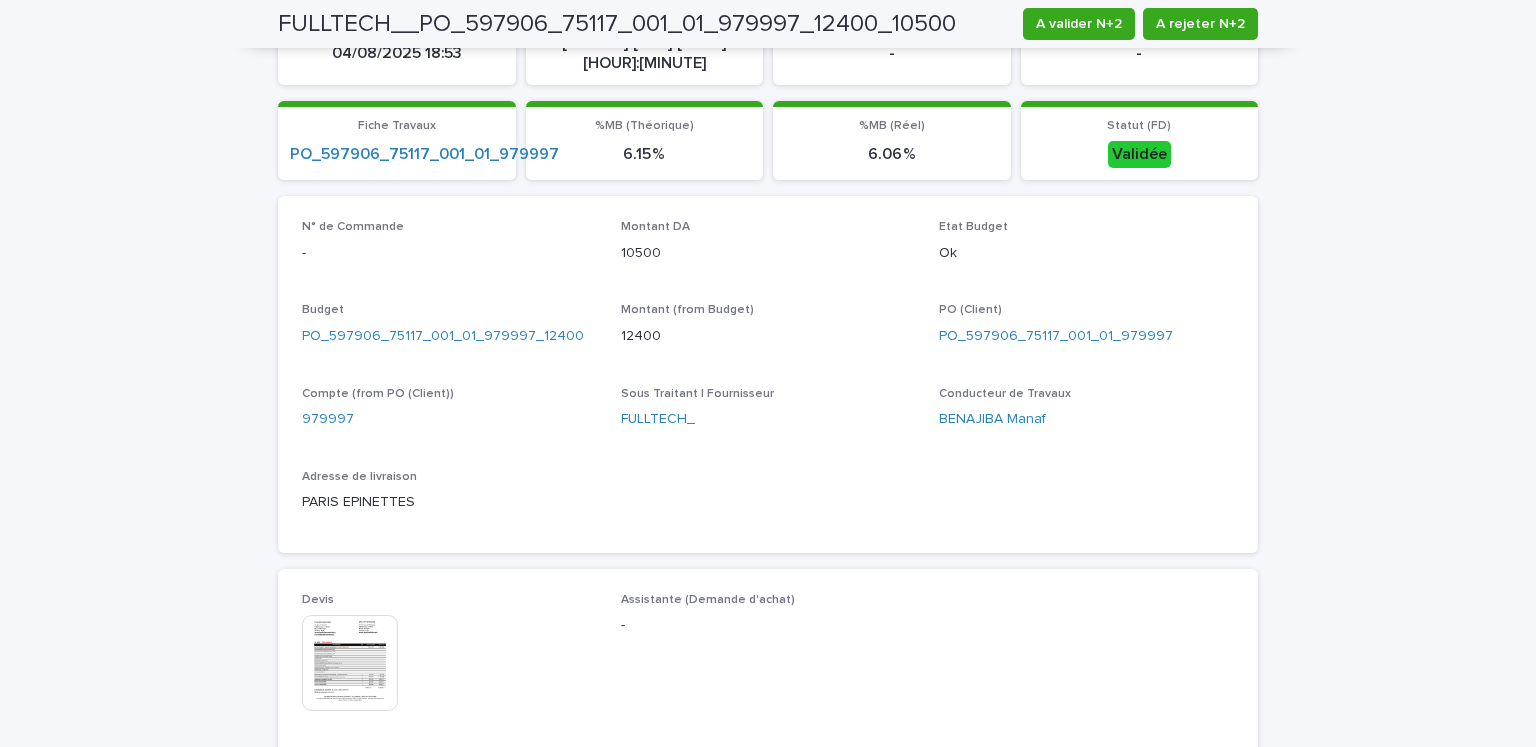 click at bounding box center [350, 663] 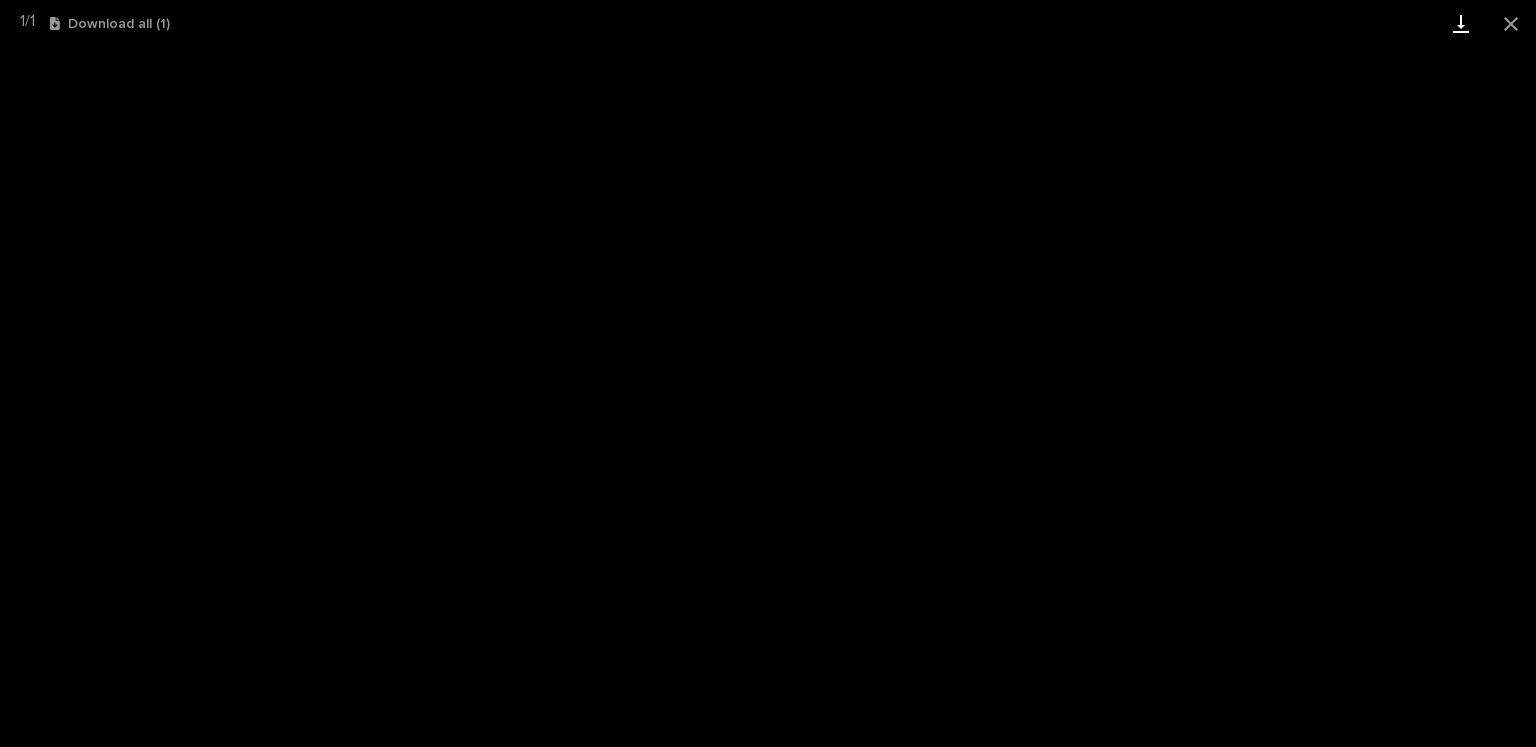 click at bounding box center (1461, 23) 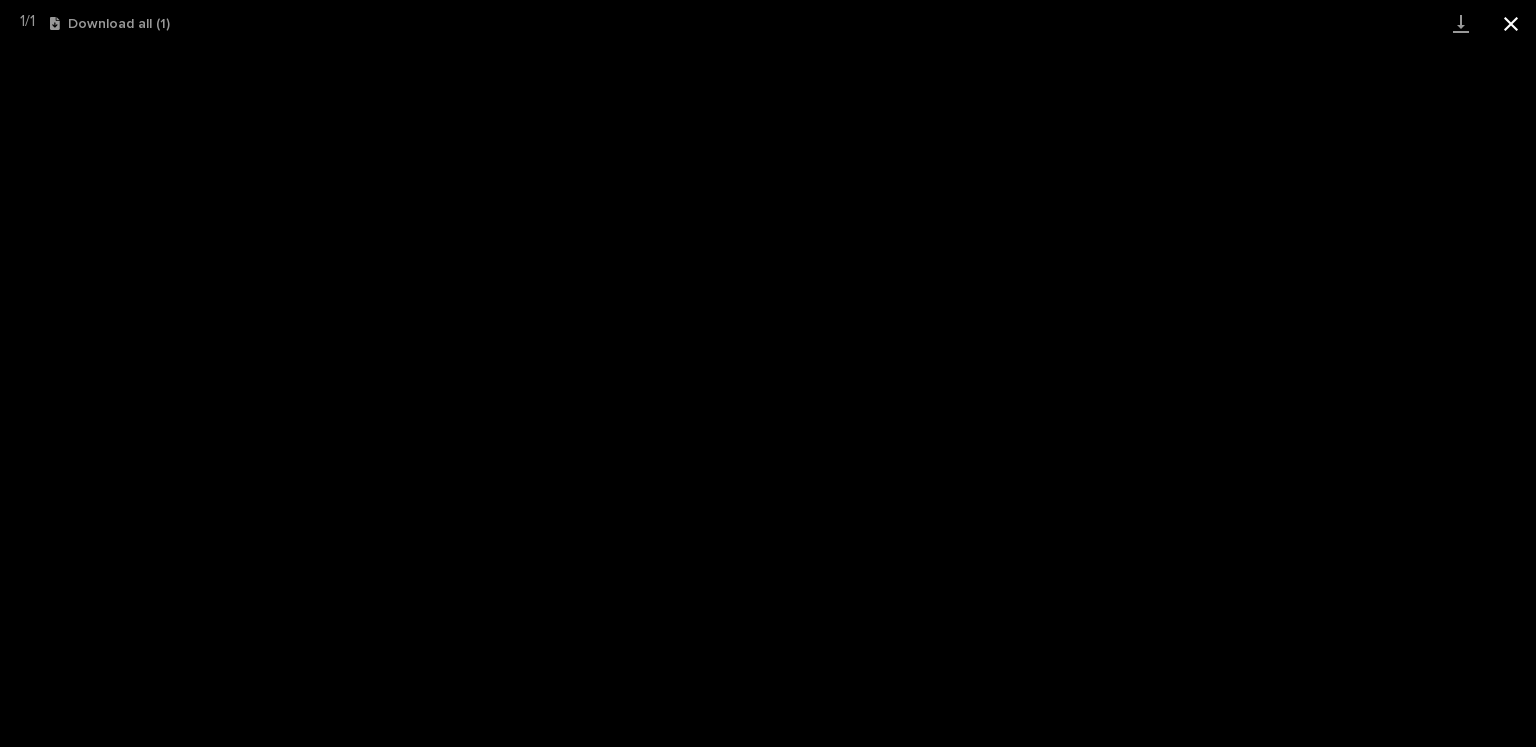 click at bounding box center (1511, 23) 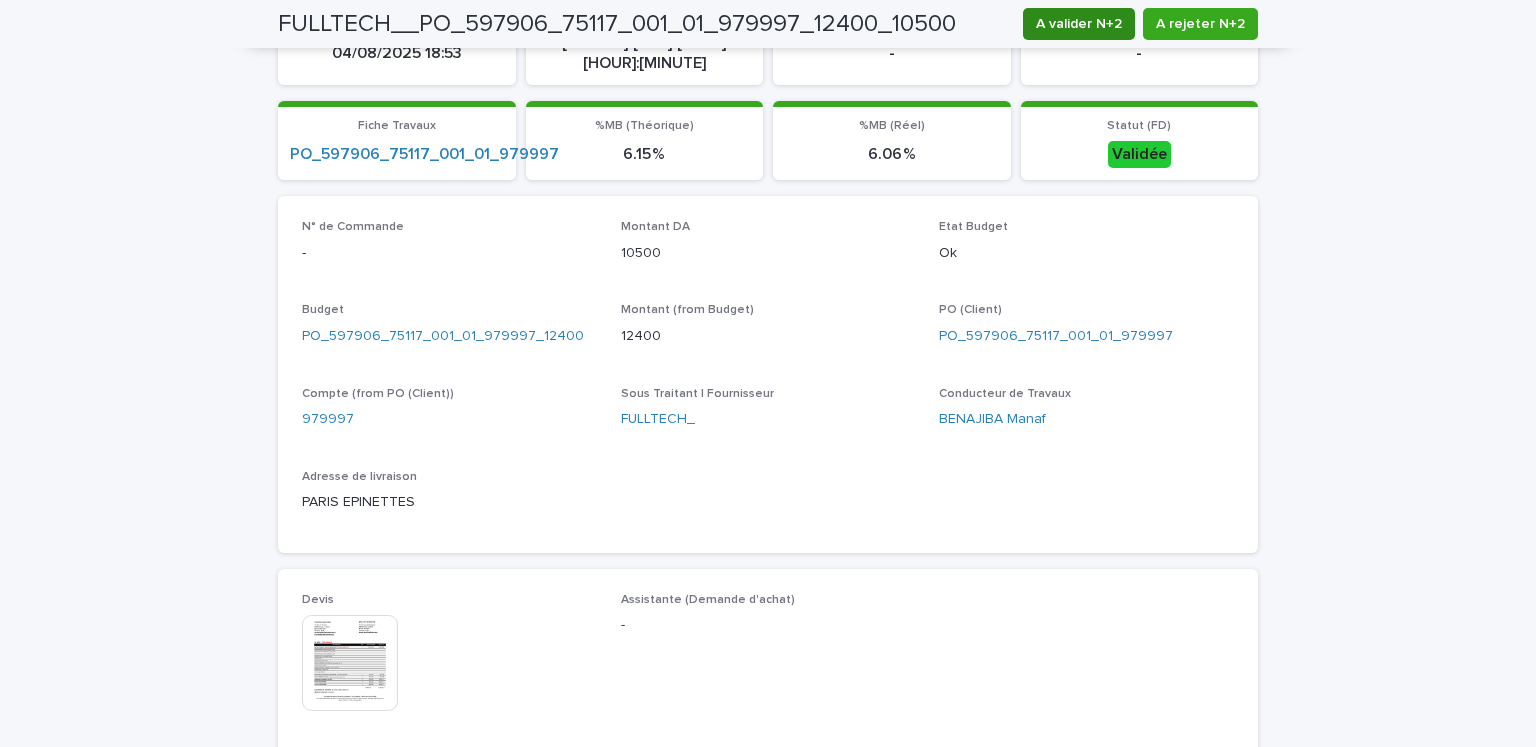 click on "A valider N+2" at bounding box center [1079, 24] 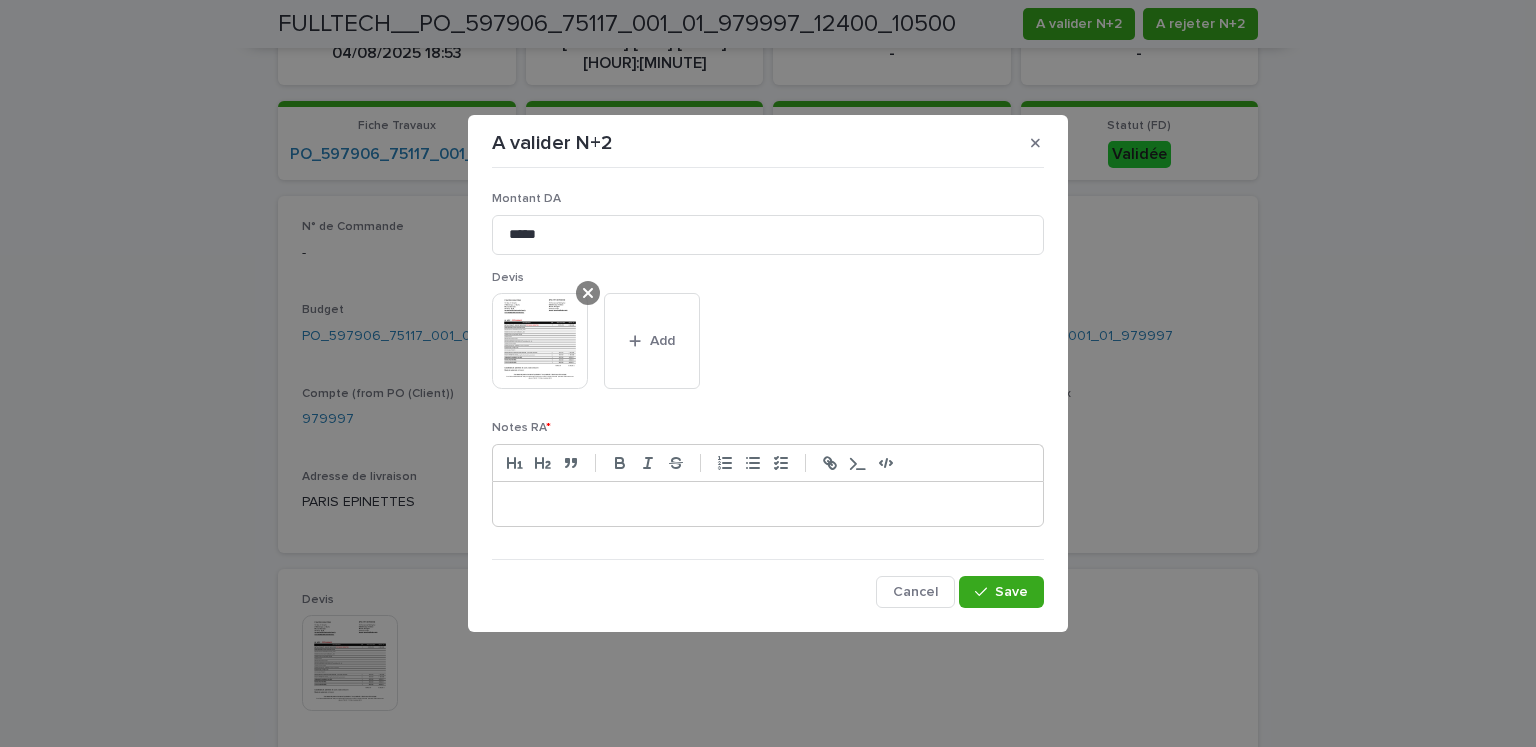 click 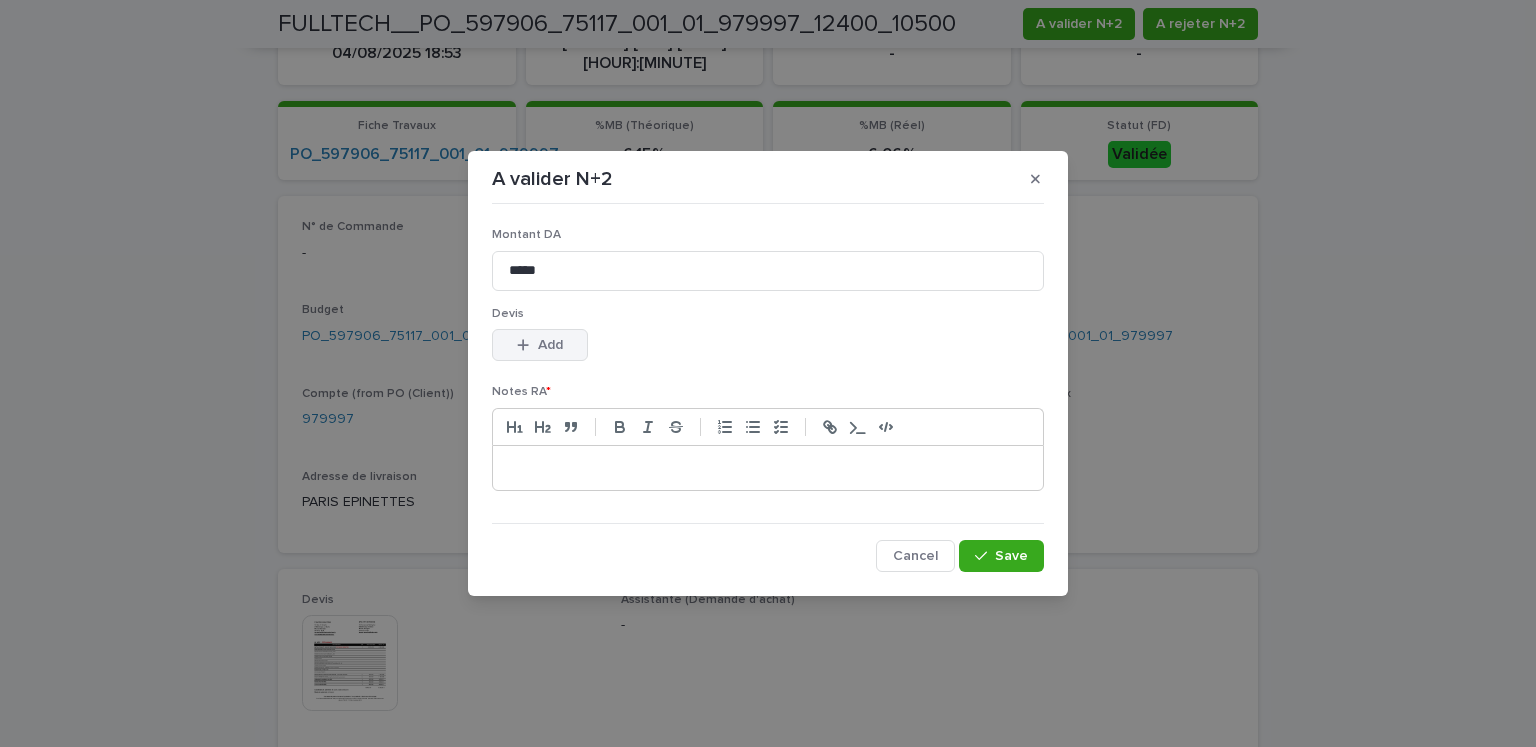 click on "Add" at bounding box center [540, 345] 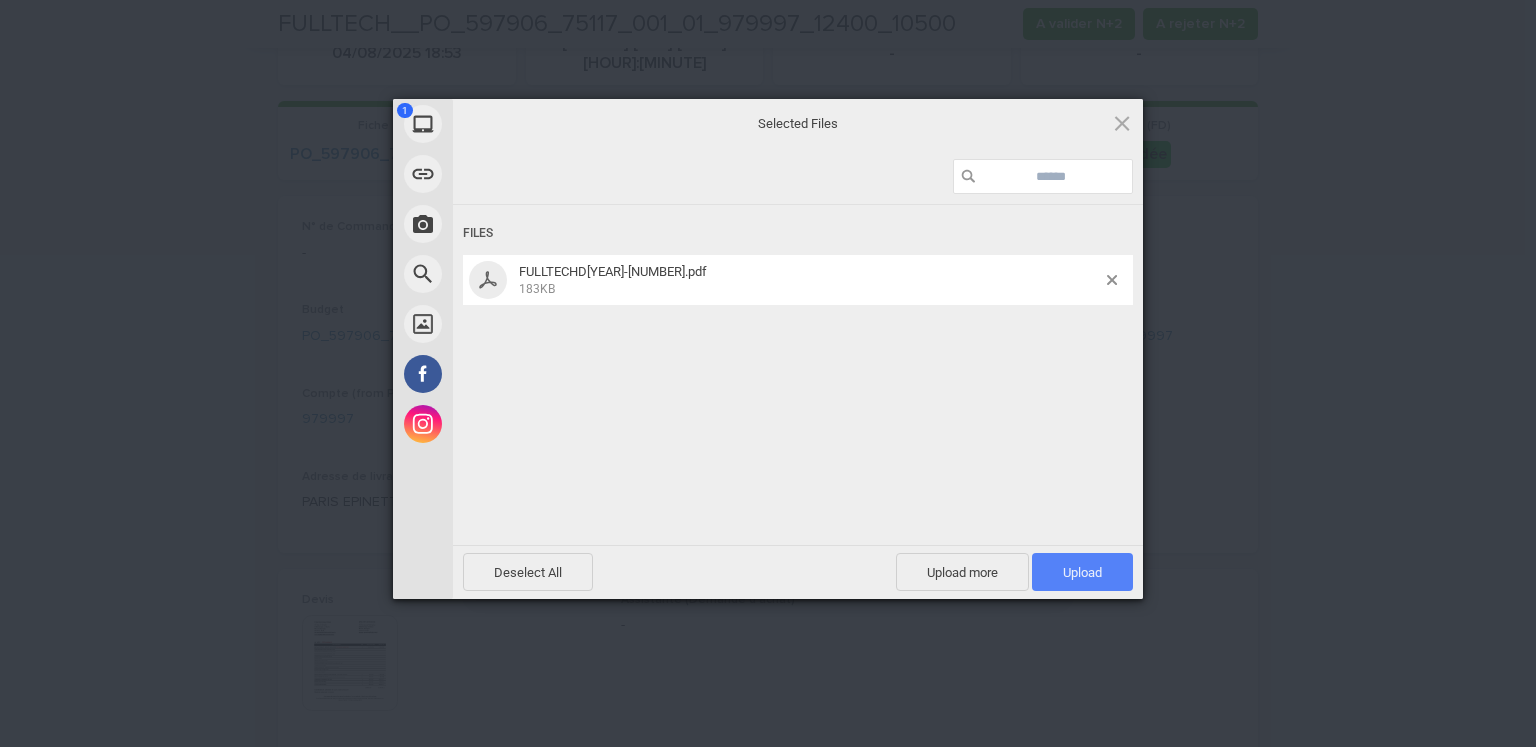 click on "Upload
1" at bounding box center [1082, 572] 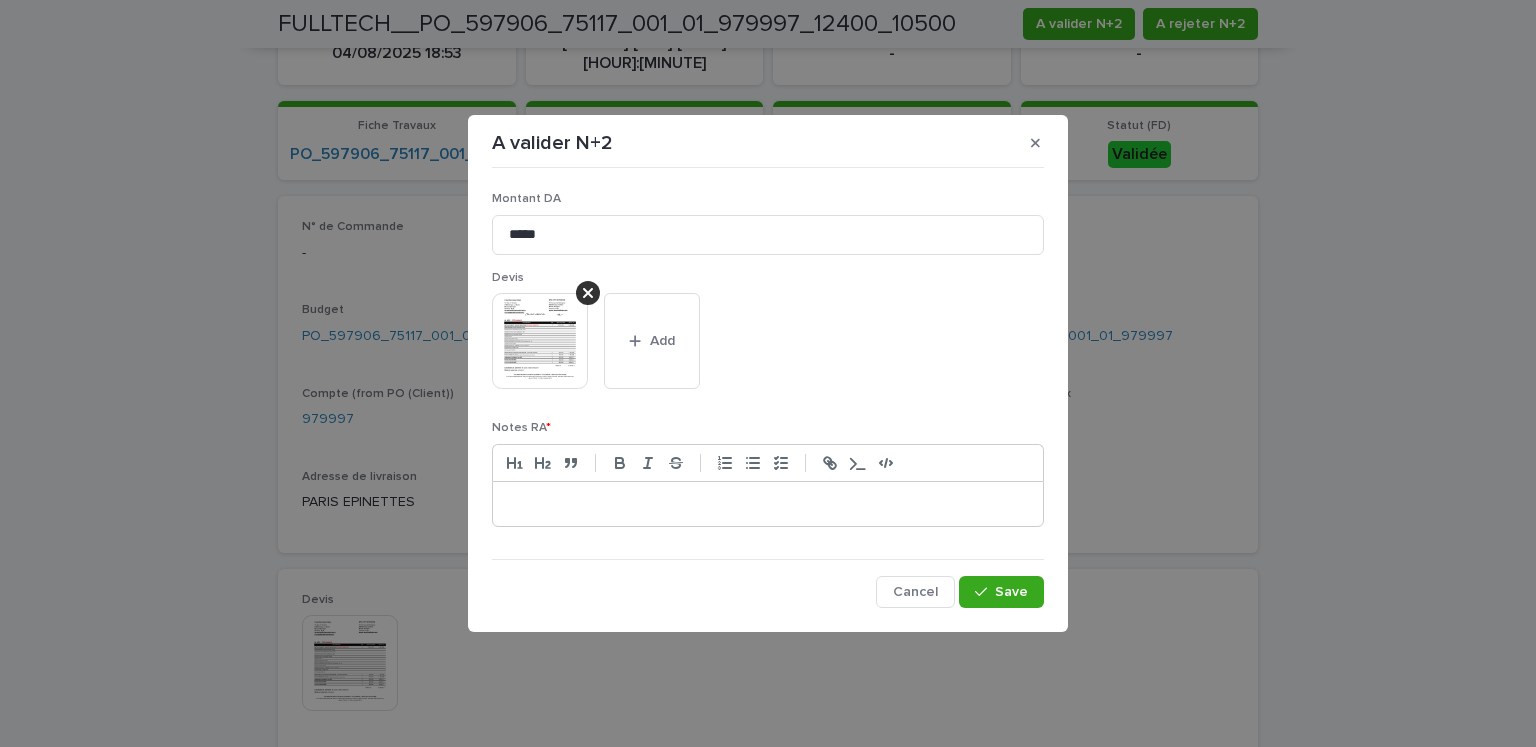 click on "Notes RA *" at bounding box center (768, 481) 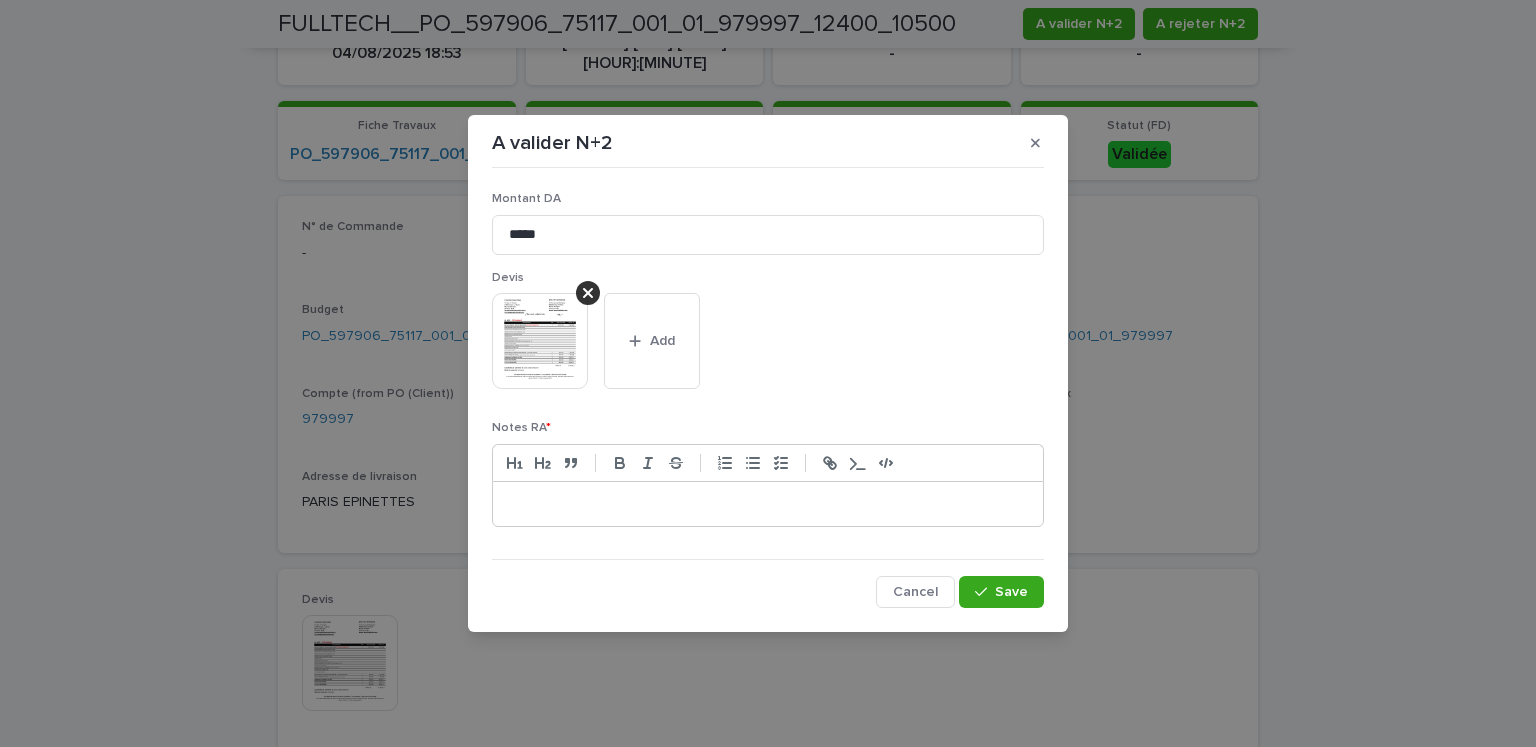 click at bounding box center (768, 504) 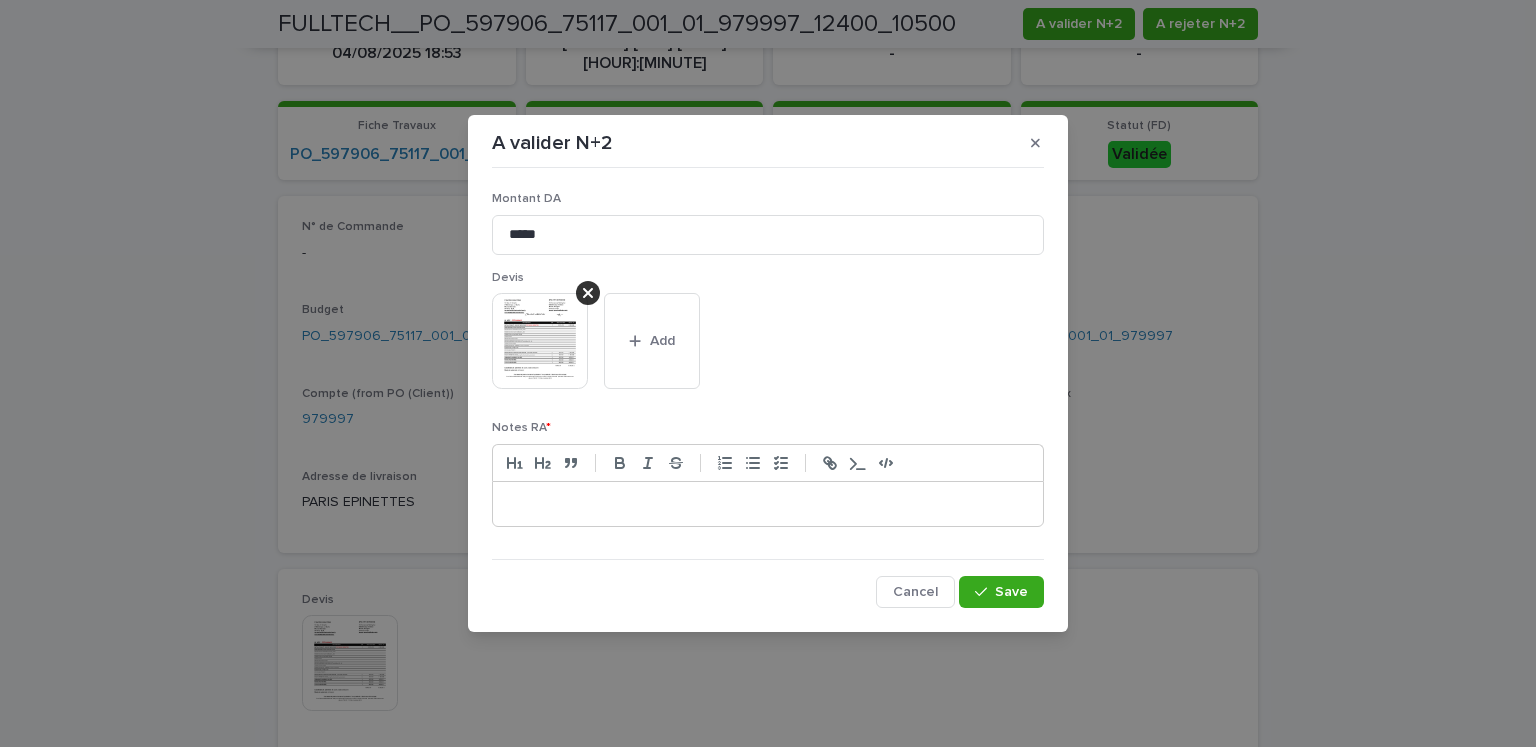 type 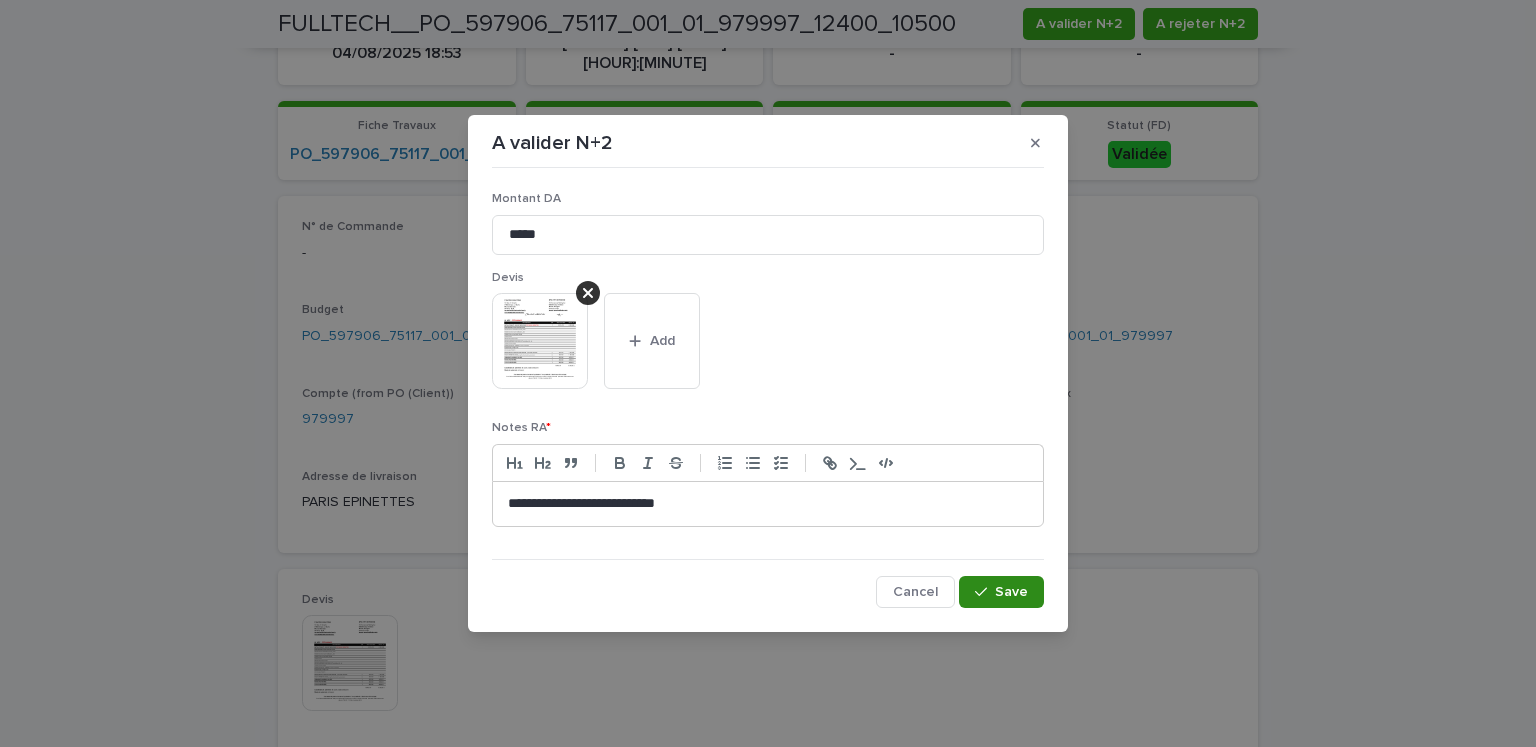 click on "Save" at bounding box center [1011, 592] 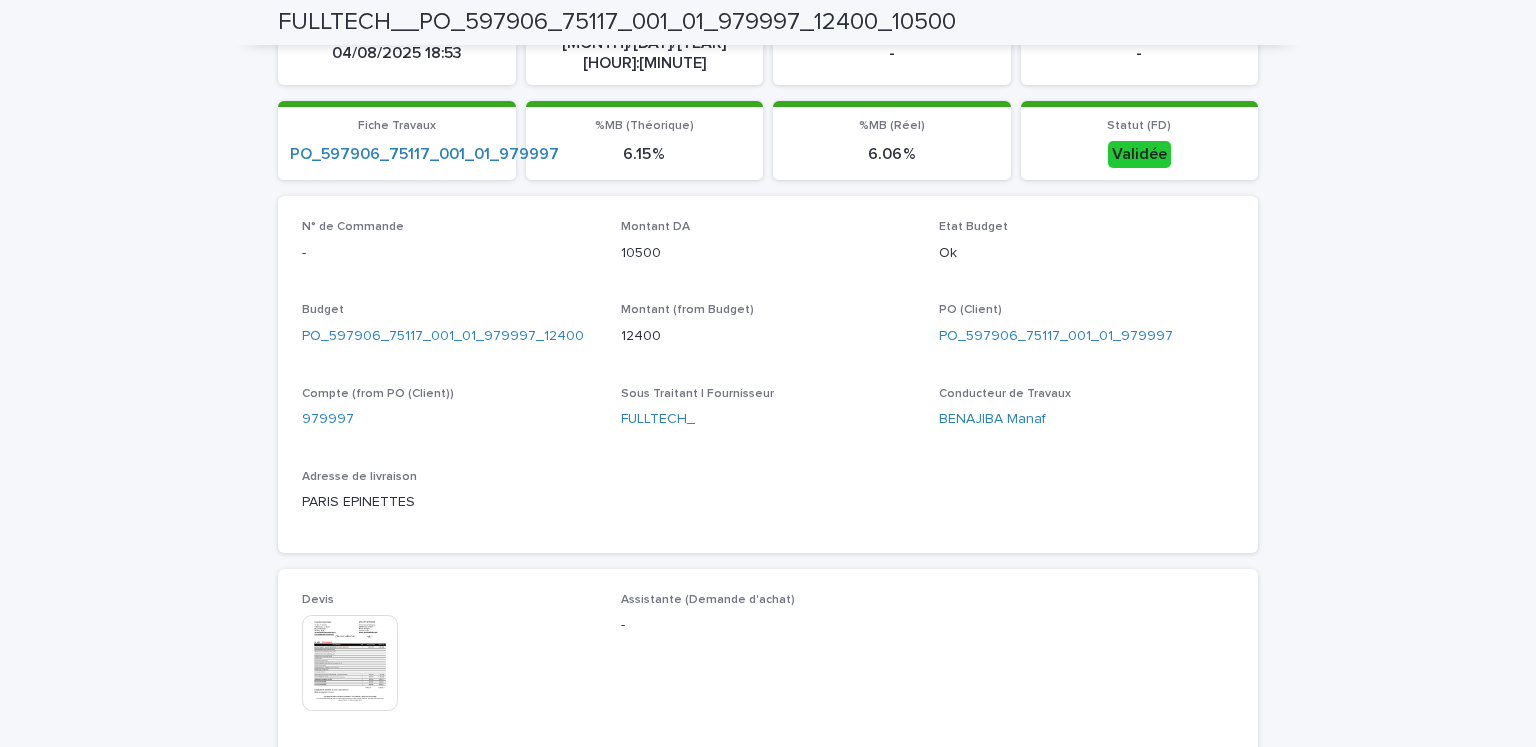 scroll, scrollTop: 564, scrollLeft: 0, axis: vertical 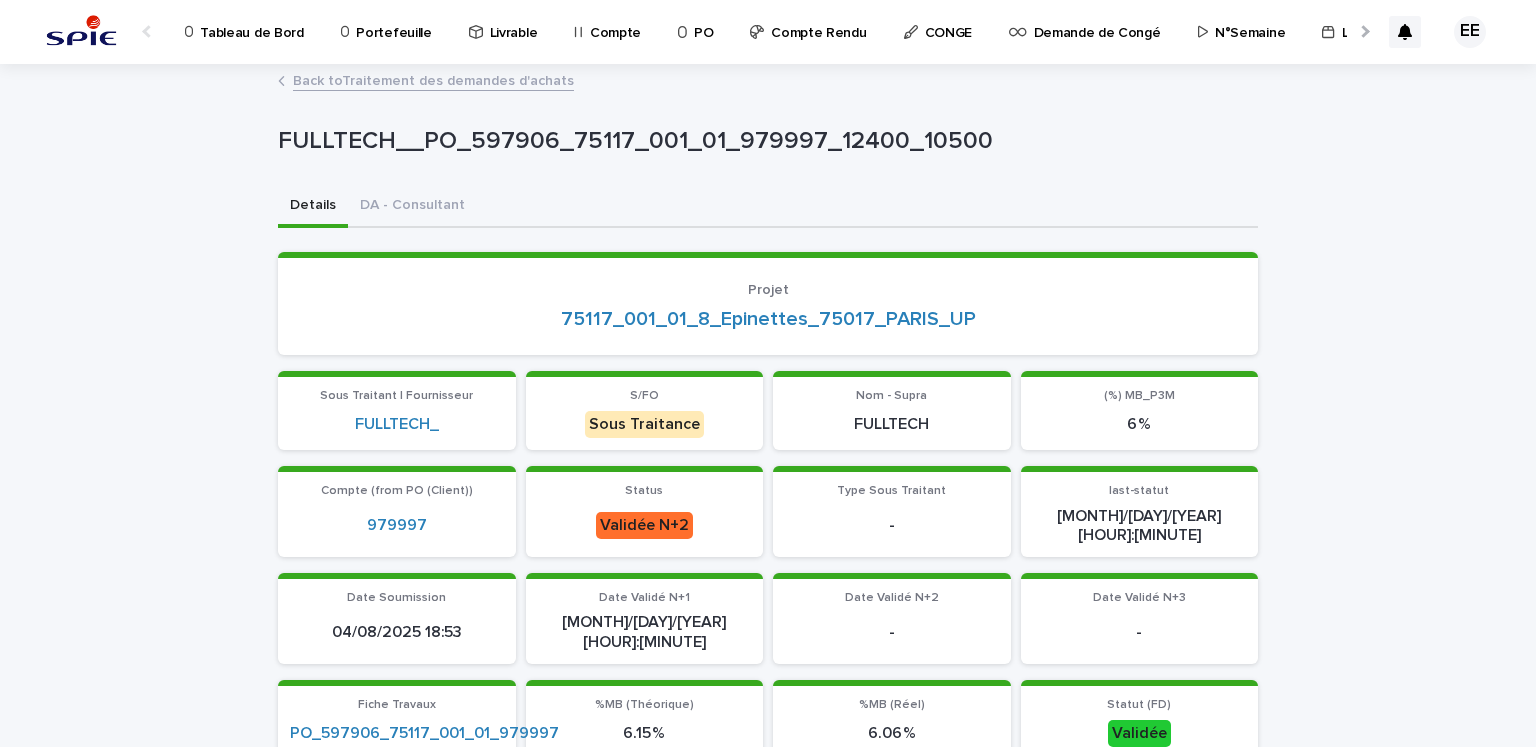 click at bounding box center [1363, 31] 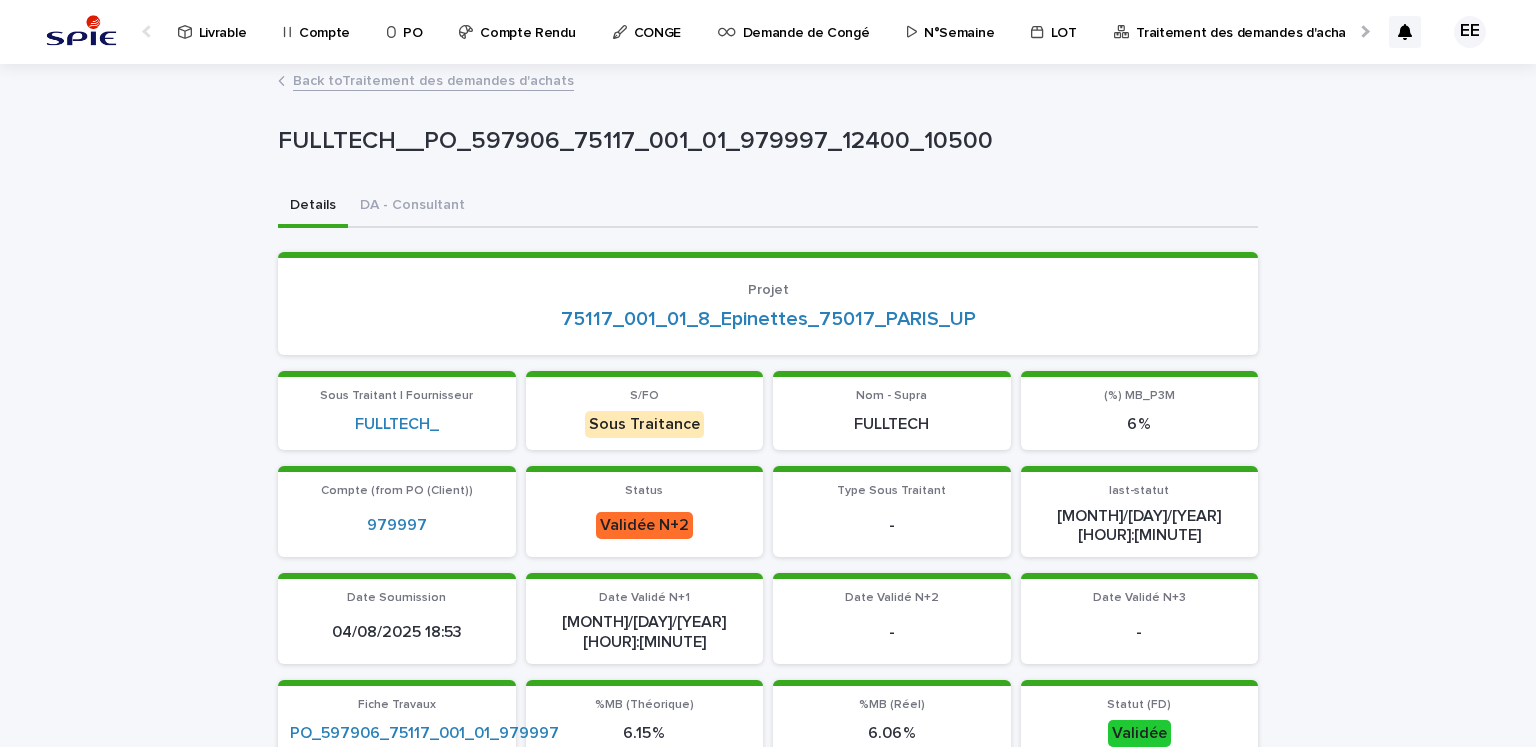 scroll, scrollTop: 0, scrollLeft: 435, axis: horizontal 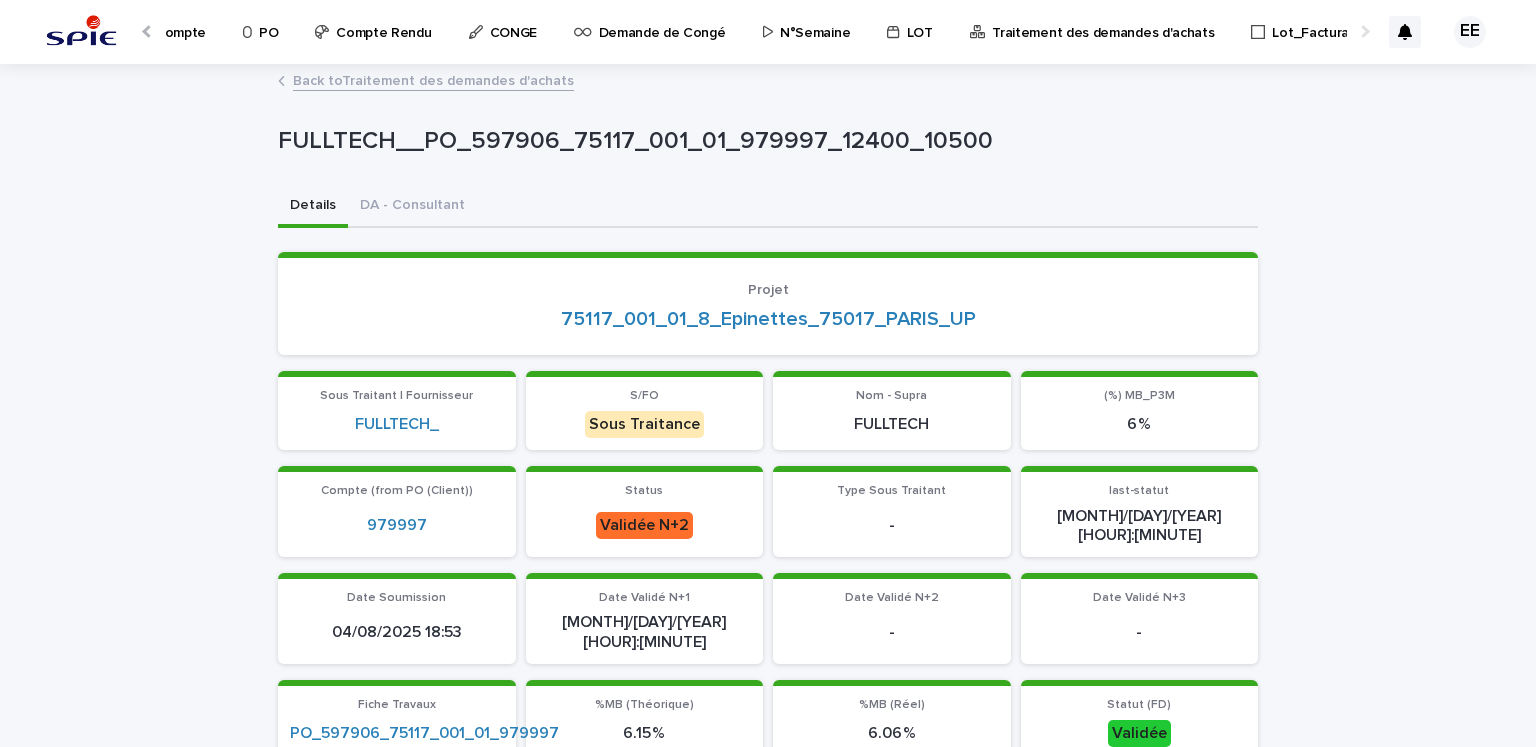 click on "Traitement des demandes d'achats" at bounding box center (1103, 21) 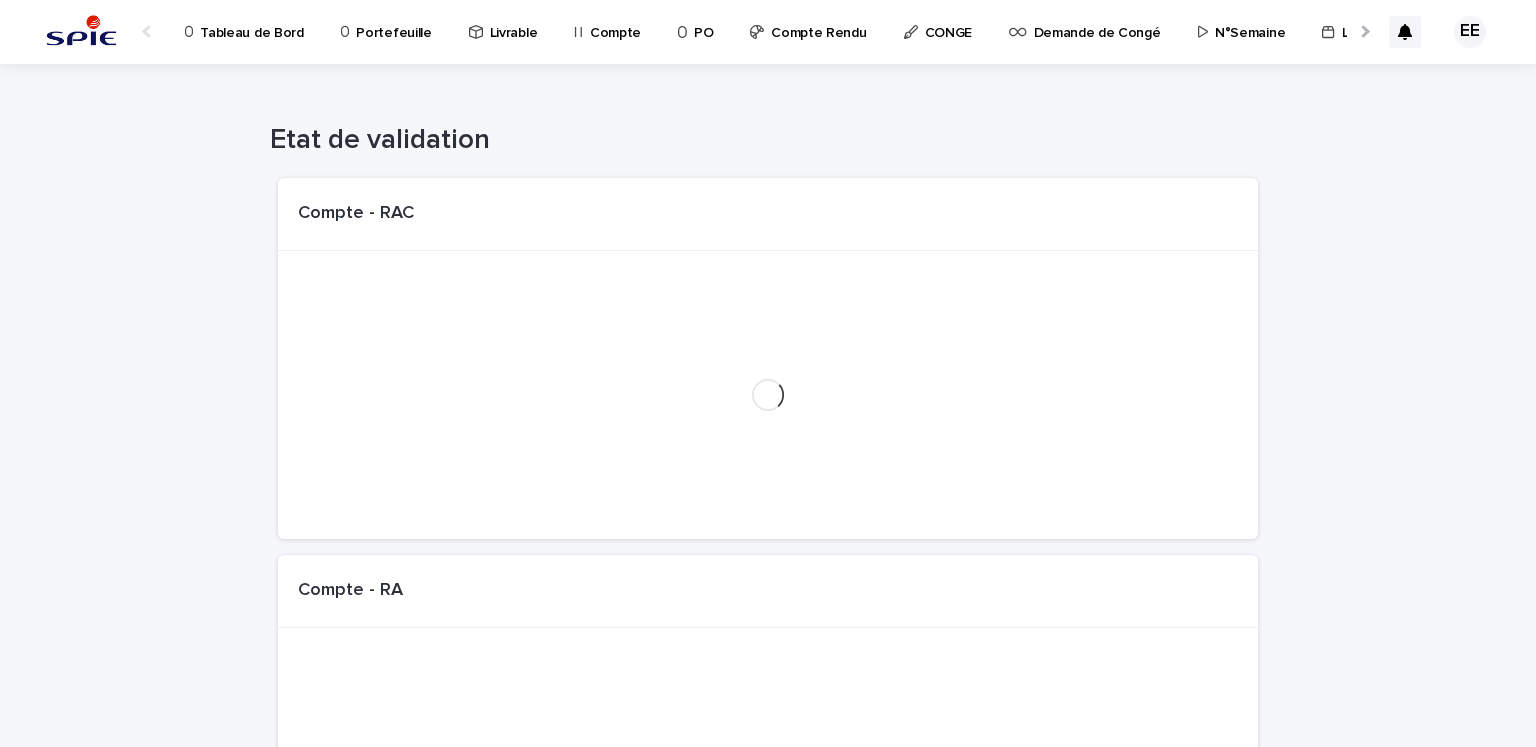 scroll, scrollTop: 0, scrollLeft: 34, axis: horizontal 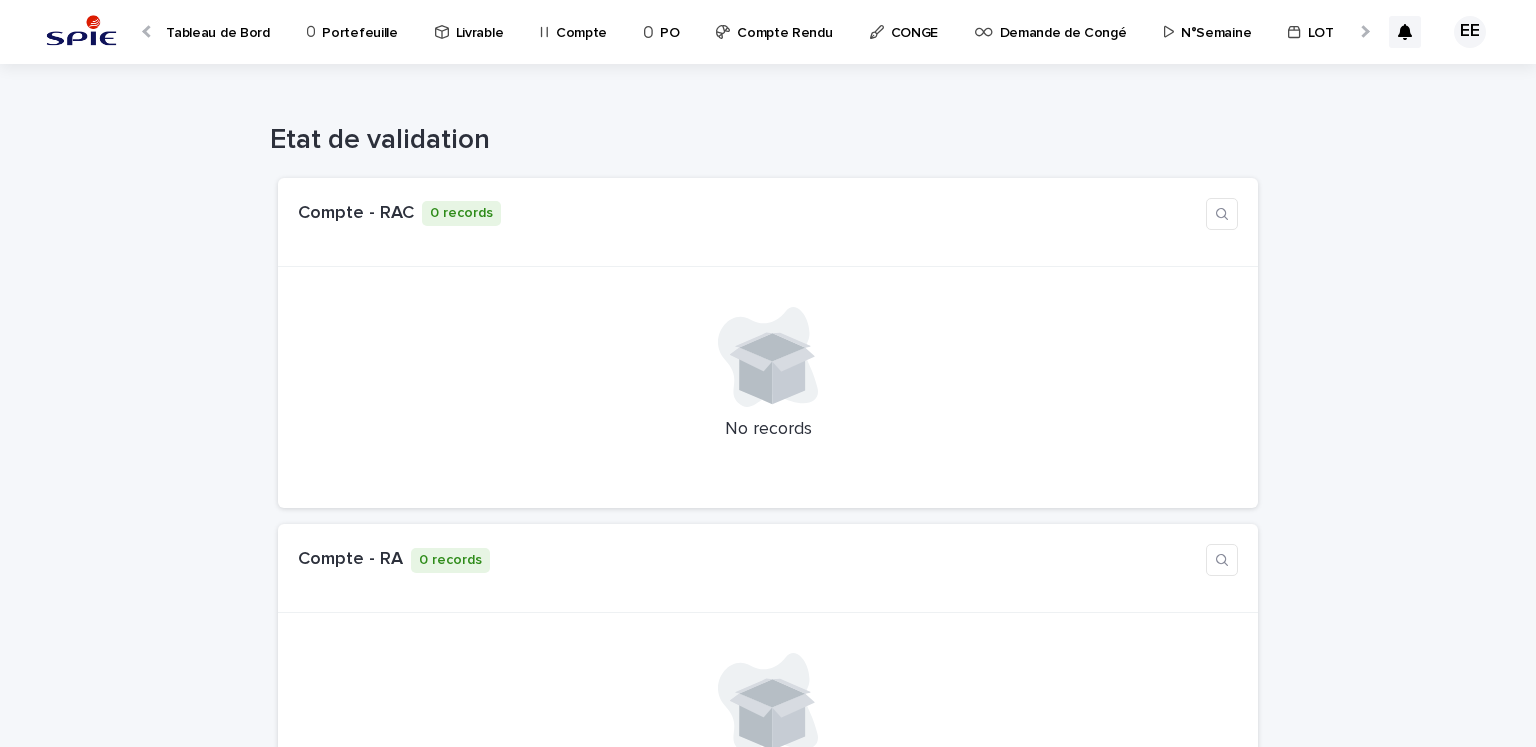 click at bounding box center (1363, 31) 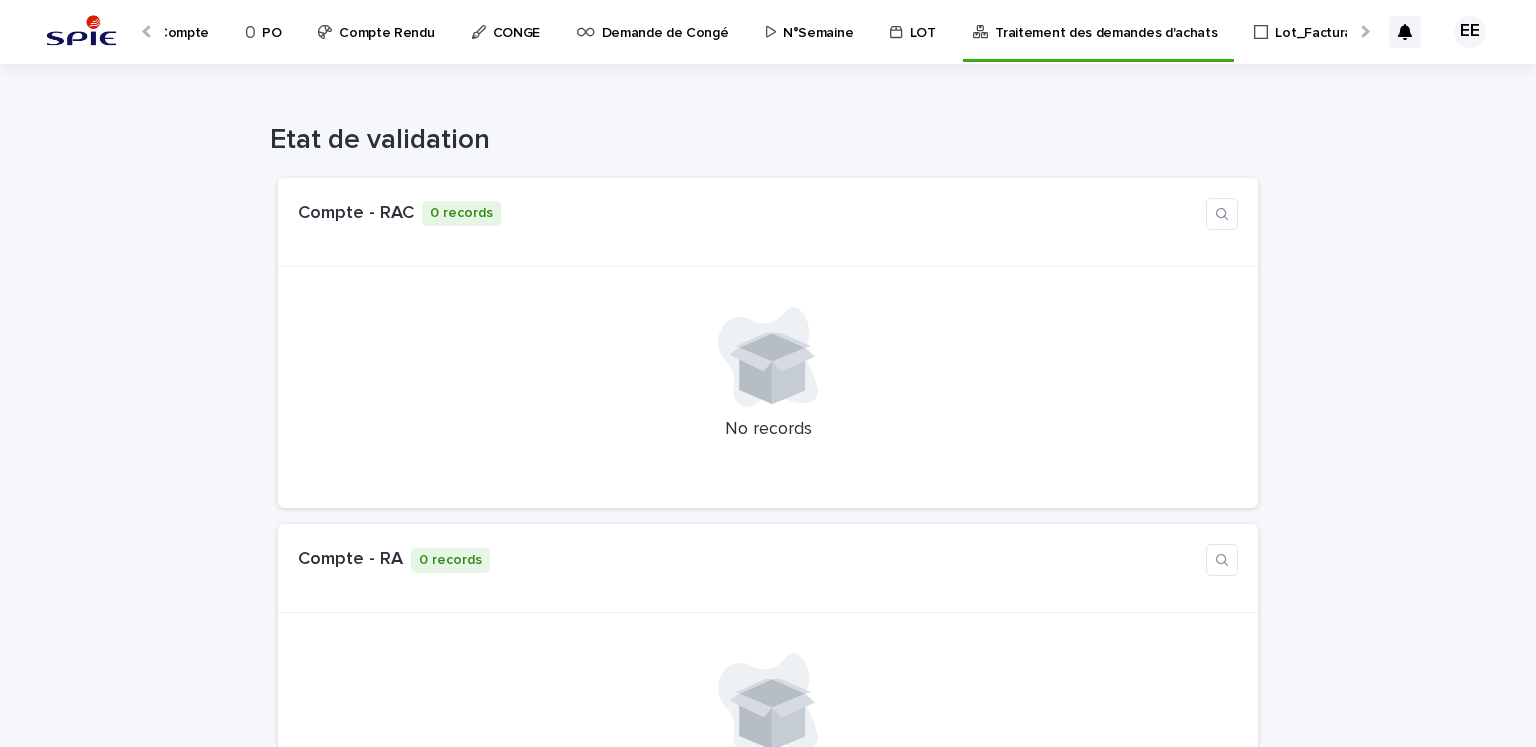 scroll, scrollTop: 0, scrollLeft: 435, axis: horizontal 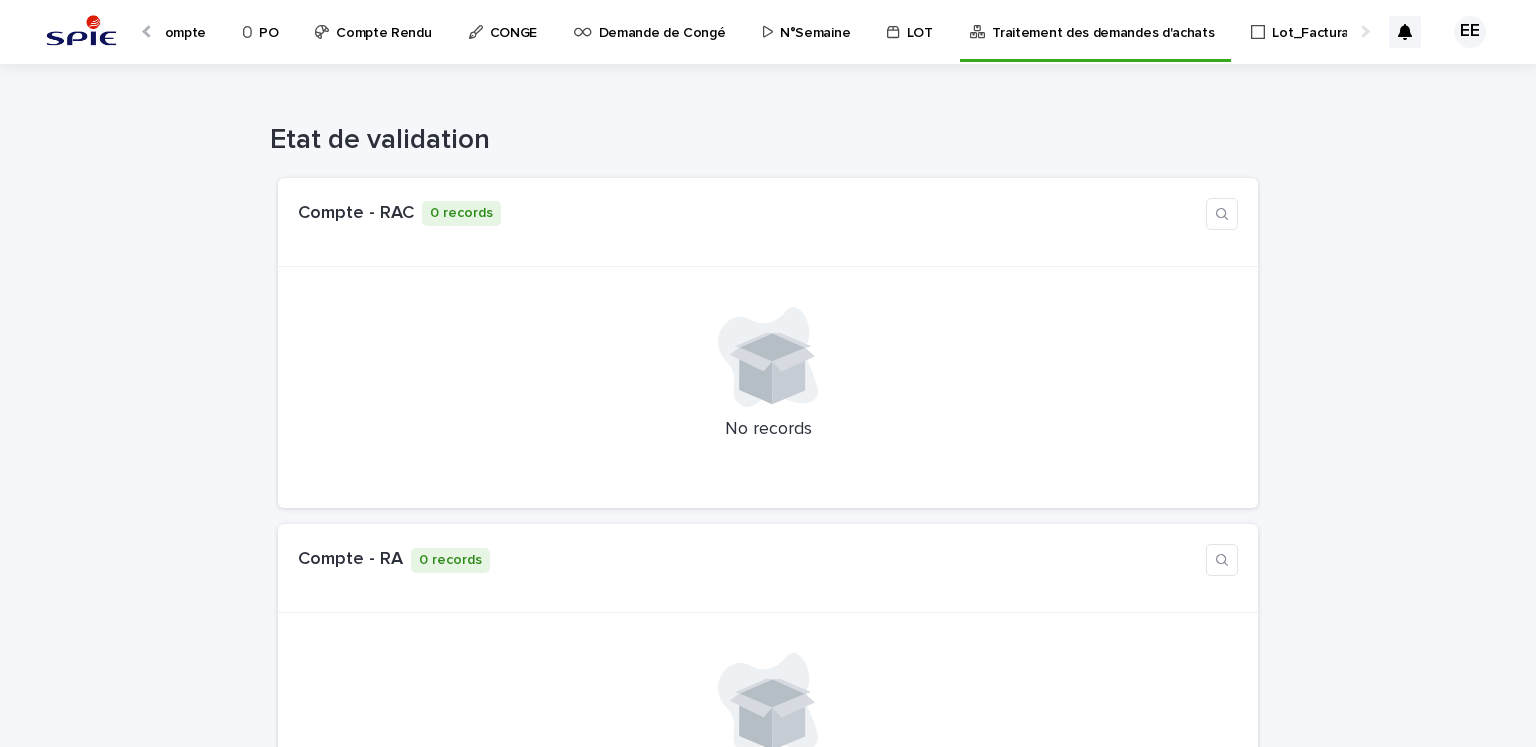 click at bounding box center [148, 31] 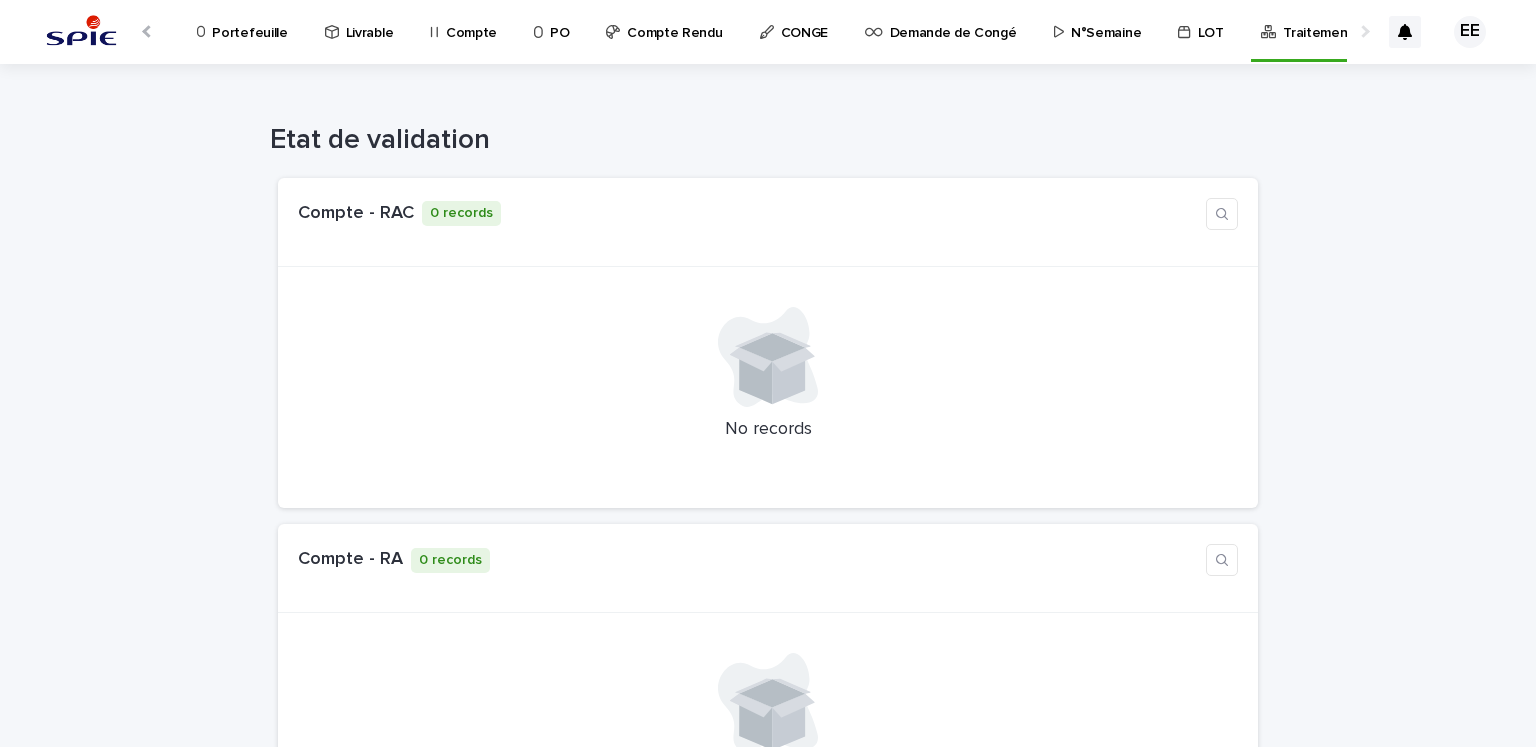 scroll, scrollTop: 0, scrollLeft: 0, axis: both 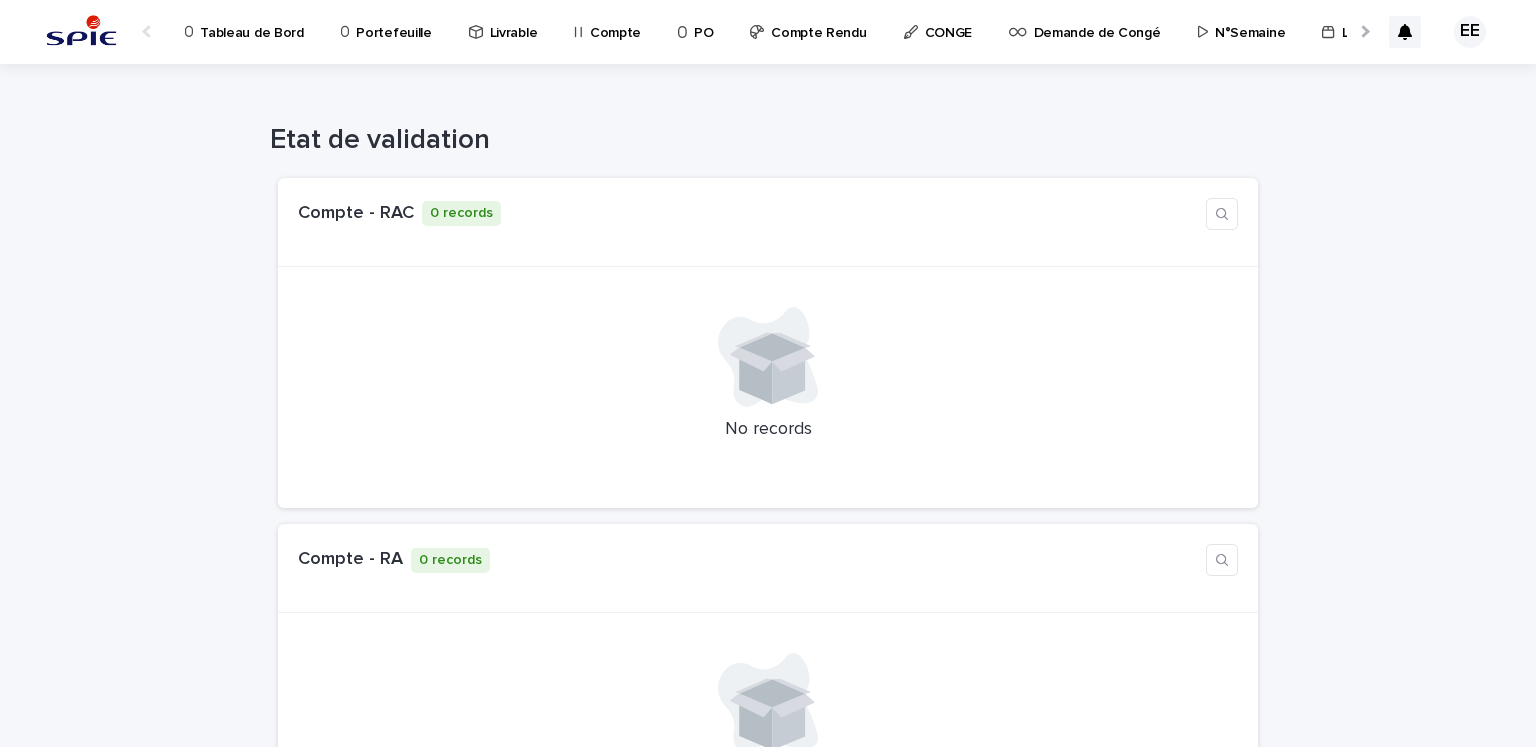 click on "Portefeuille" at bounding box center (393, 21) 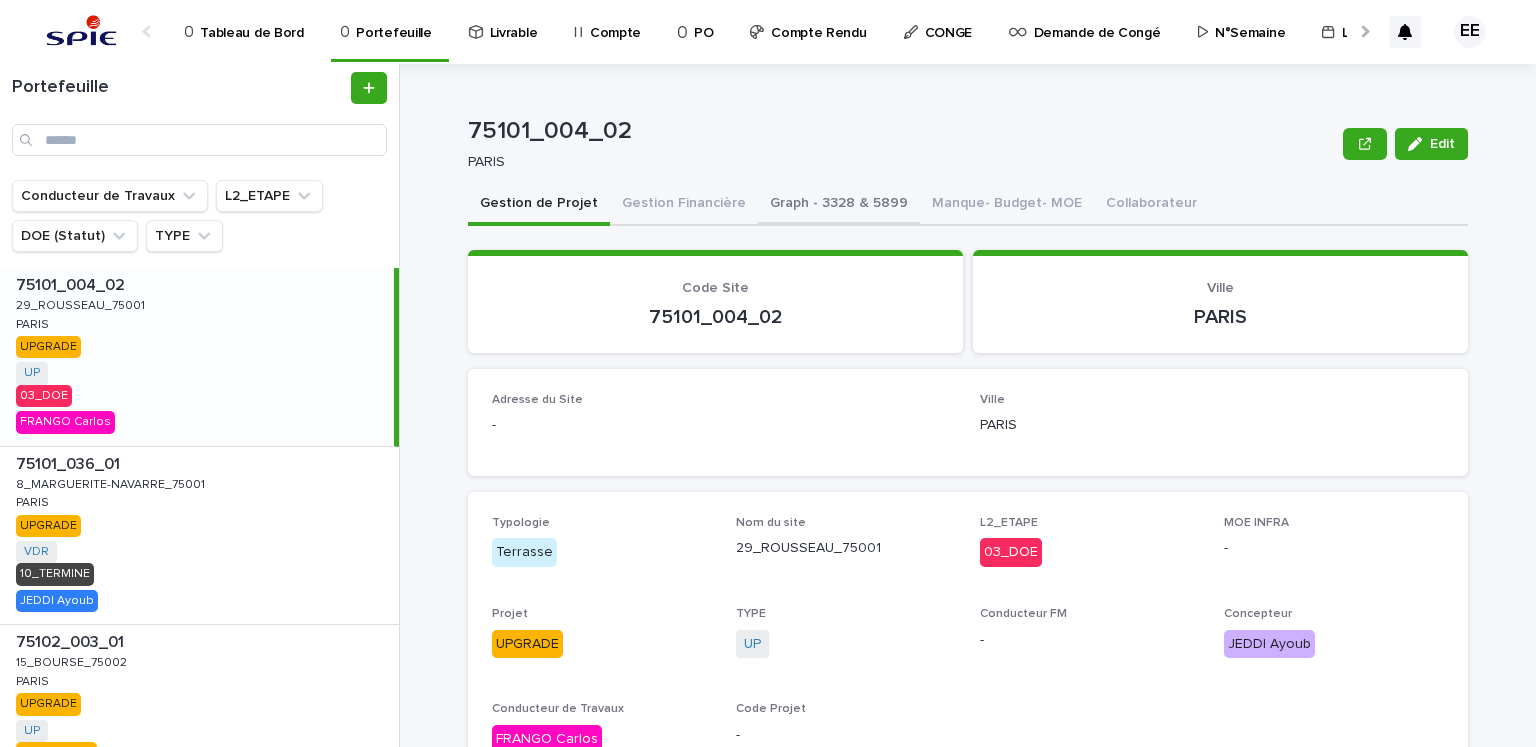 click on "Graph - 3328 & 5899" at bounding box center (839, 205) 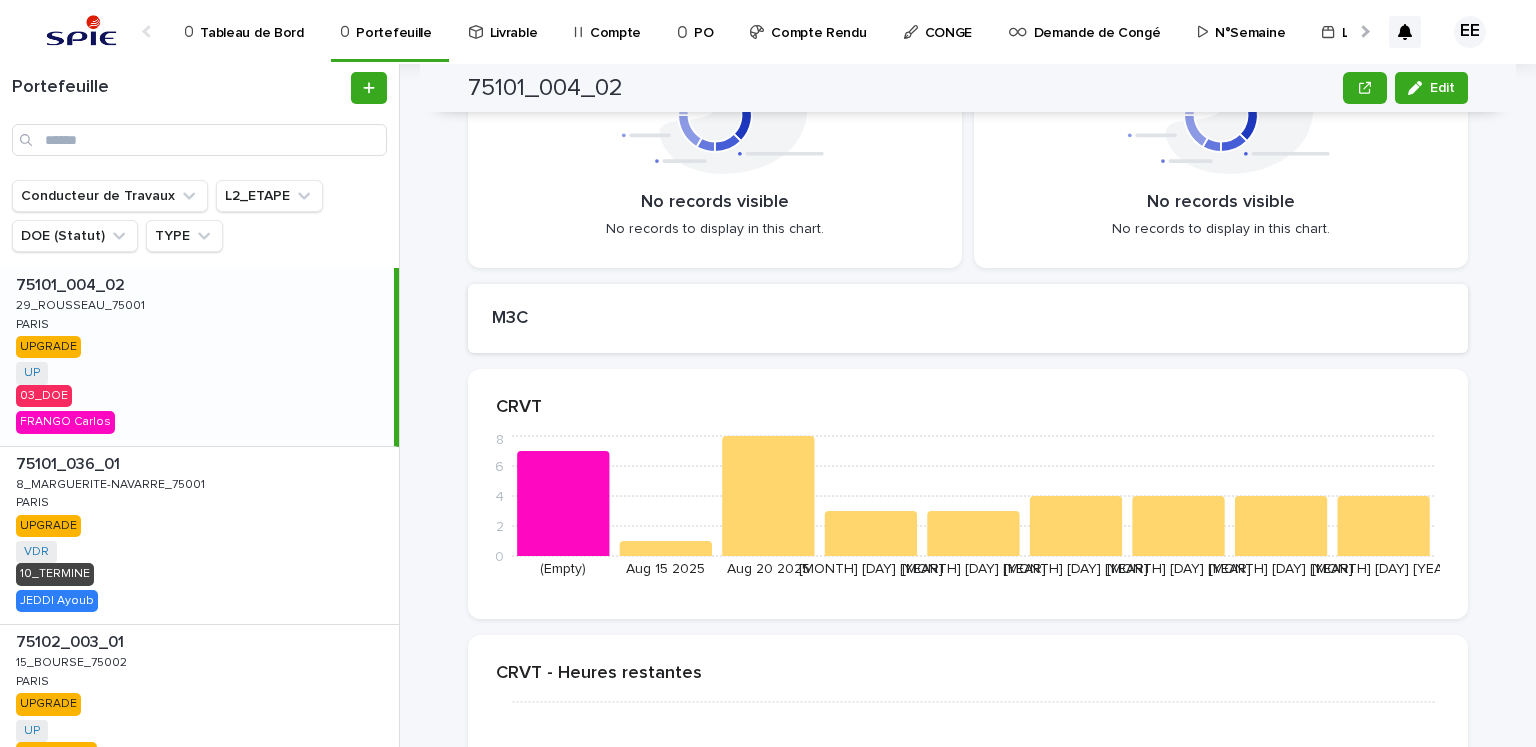 scroll, scrollTop: 3385, scrollLeft: 0, axis: vertical 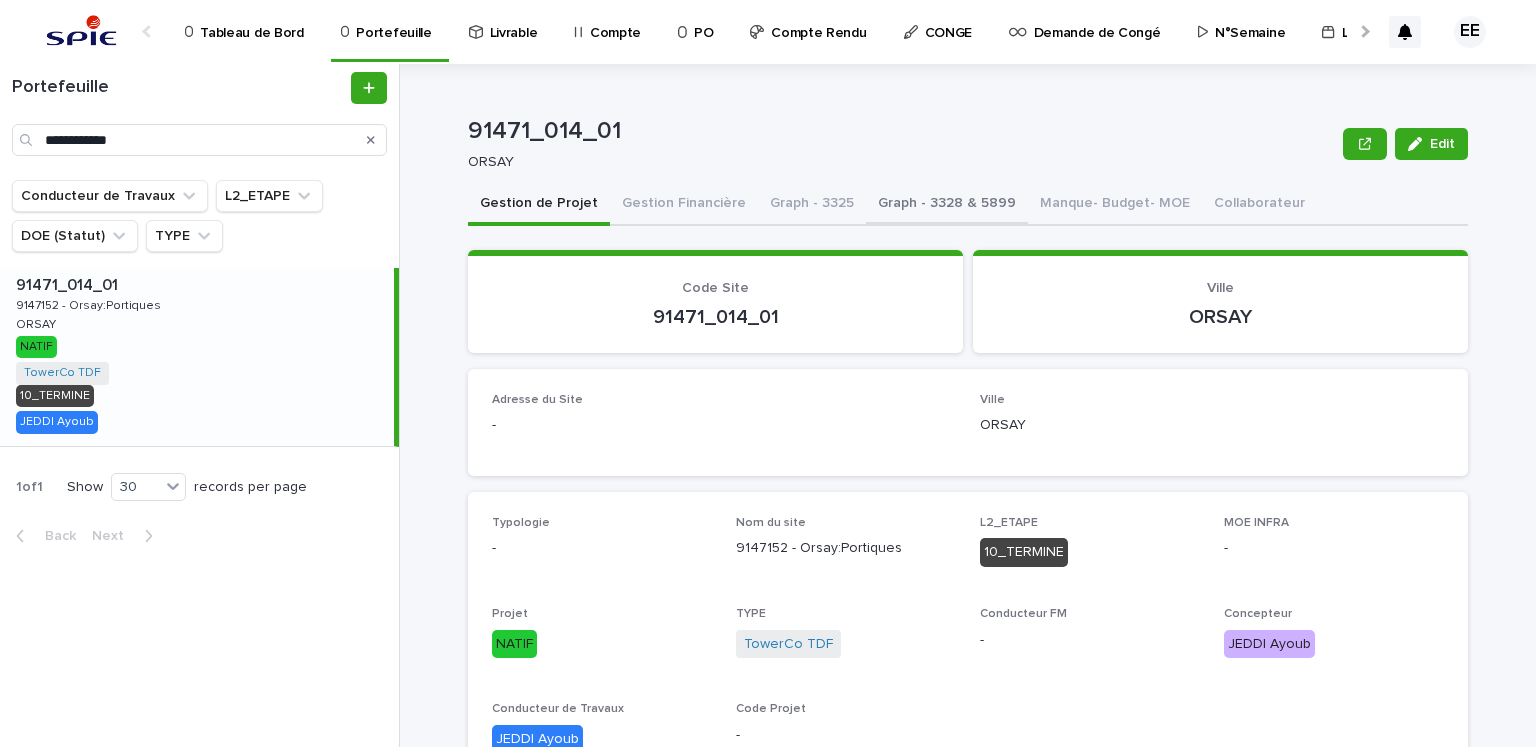 click on "Graph - 3328 & 5899" at bounding box center [947, 205] 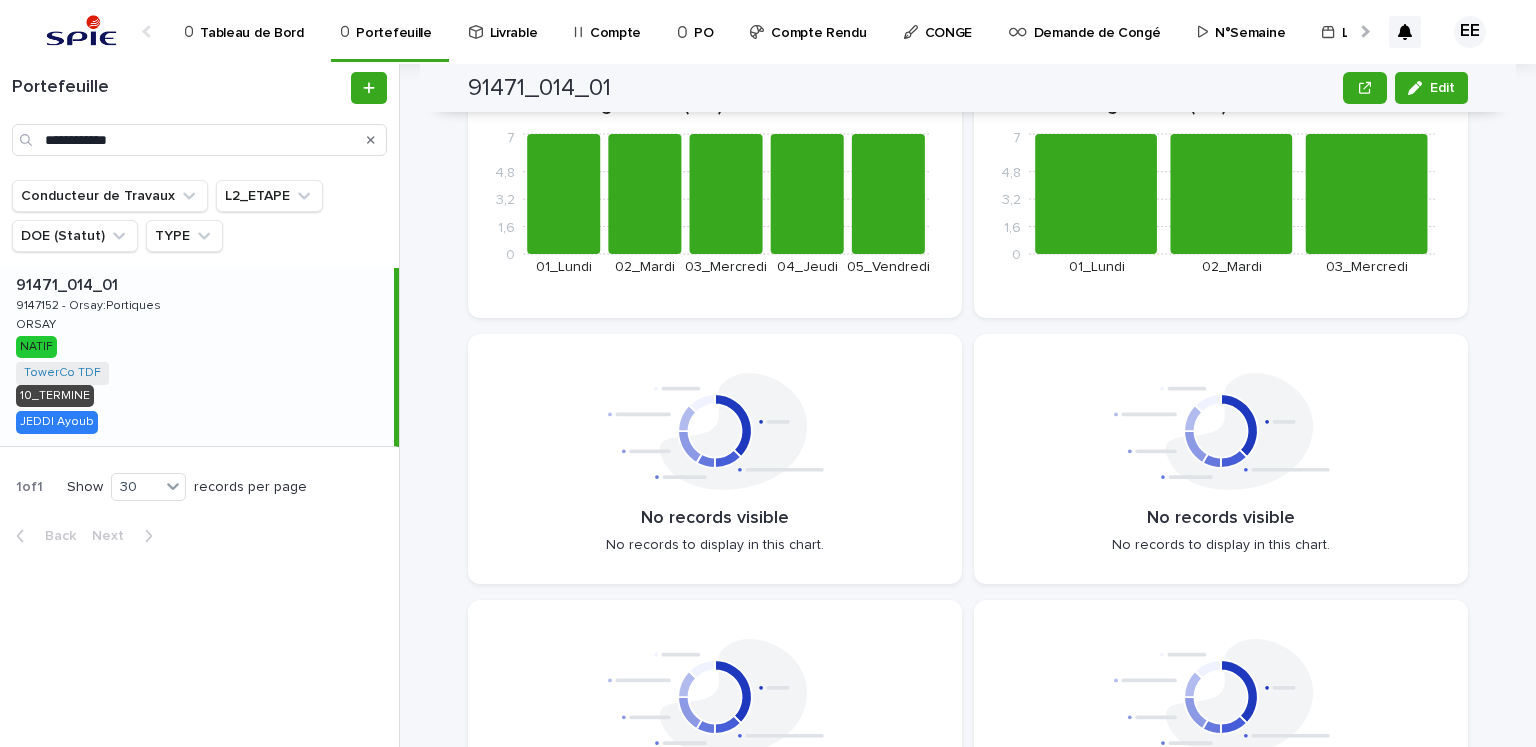 scroll, scrollTop: 2293, scrollLeft: 0, axis: vertical 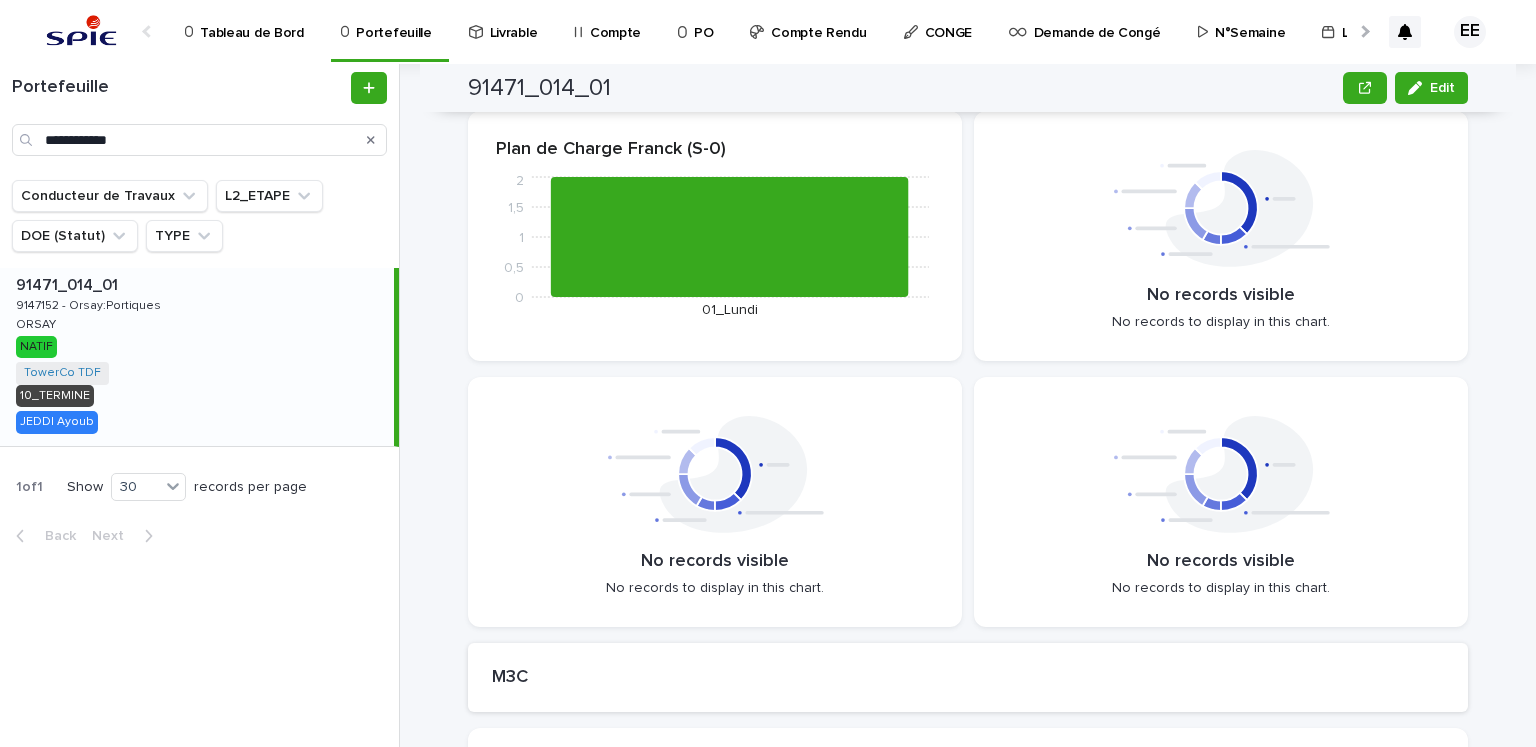 click on "91471_014_01 Edit 91471_014_01 ORSAY Edit Sorry, there was an error saving your record. Please try again. Please fill out the required fields below. Gestion de Projet Gestion Financière Graph - 3325 Graph - 3328 & 5899 Manque- Budget- MOE Collaborateur Can't display tree at index  0 Can't display tree at index  1 Can't display tree at index  7 Loading... Saving… Loading... Saving… Loading... Saving… Facturation Loading... Saving… Facturation Potentielle 1 036 534 P3M - Facturation 276 802 Facturation Réalisée 1 006 762 Loading... Saving… M 95 941 Loading... Saving… P3M - Facturation 0 30 000 60 000 90 000 115 699 May 2025 Jun 2025 Aug 2025 Sep 2025 Oct 2025 Nov 2025 Dec 2025 Jan 2026 Loading... Saving… P3M -F €  158 300 Facturée dans le Mois €  235 925 Avancement (%) 149,04 Loading... Saving… Facturation 0 40 000 80 000 120 000 163 062 Jan 2025 Feb 2025 Mar 2025 Apr 2025 May 2025 Jun 2025 Jul 2025 Aug 2025 Sep 2025 Oct 2025 Nov 2025 Dec 2025 Loading... 0" at bounding box center (980, 405) 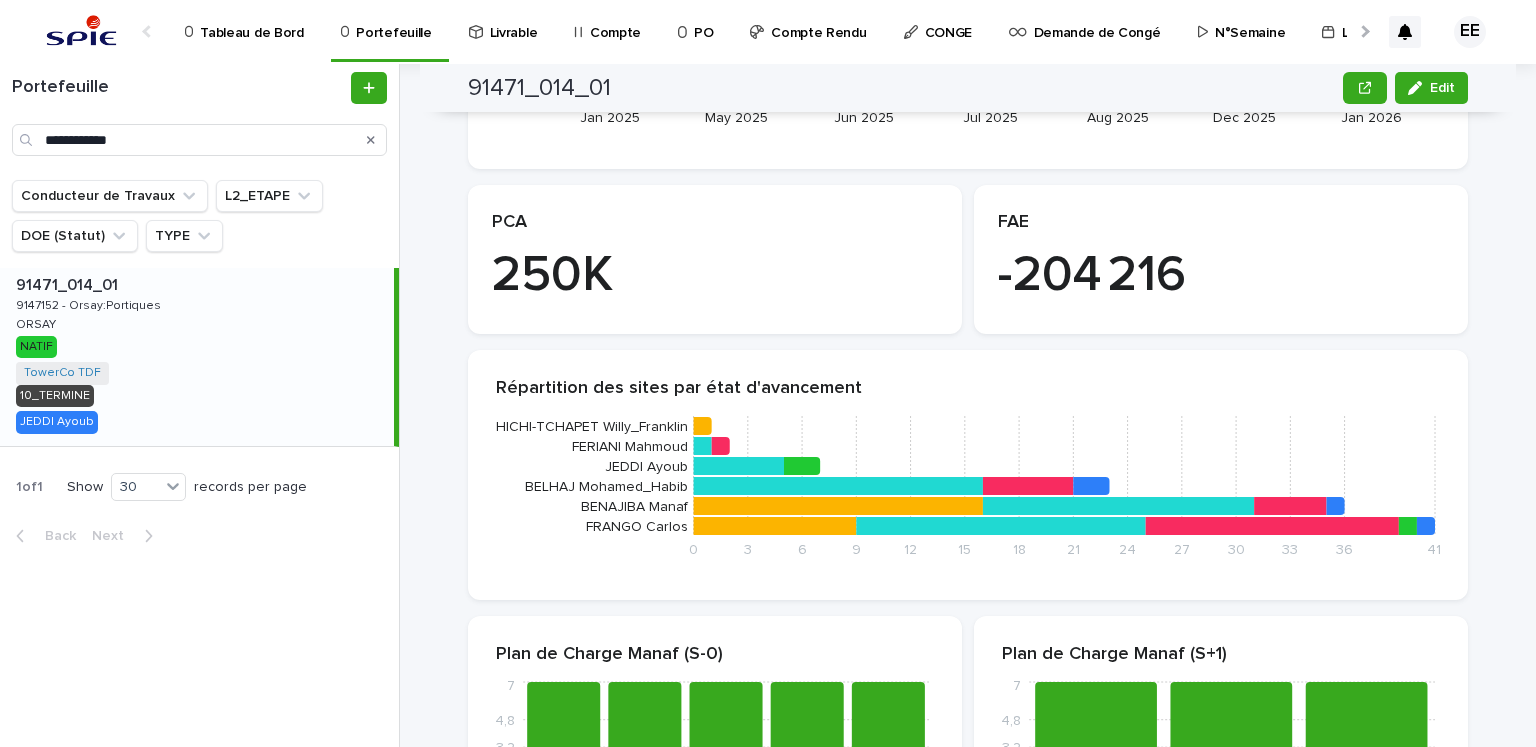 scroll, scrollTop: 1691, scrollLeft: 0, axis: vertical 